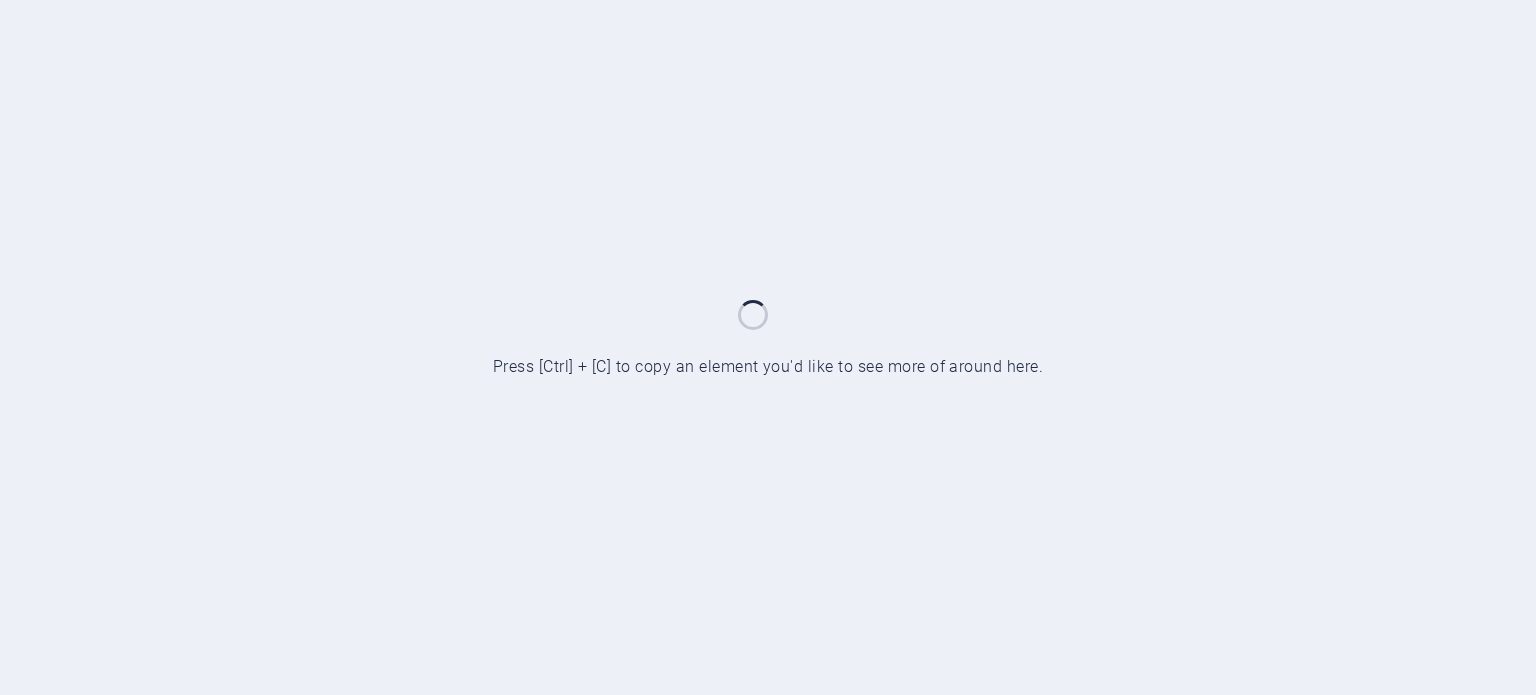 scroll, scrollTop: 0, scrollLeft: 0, axis: both 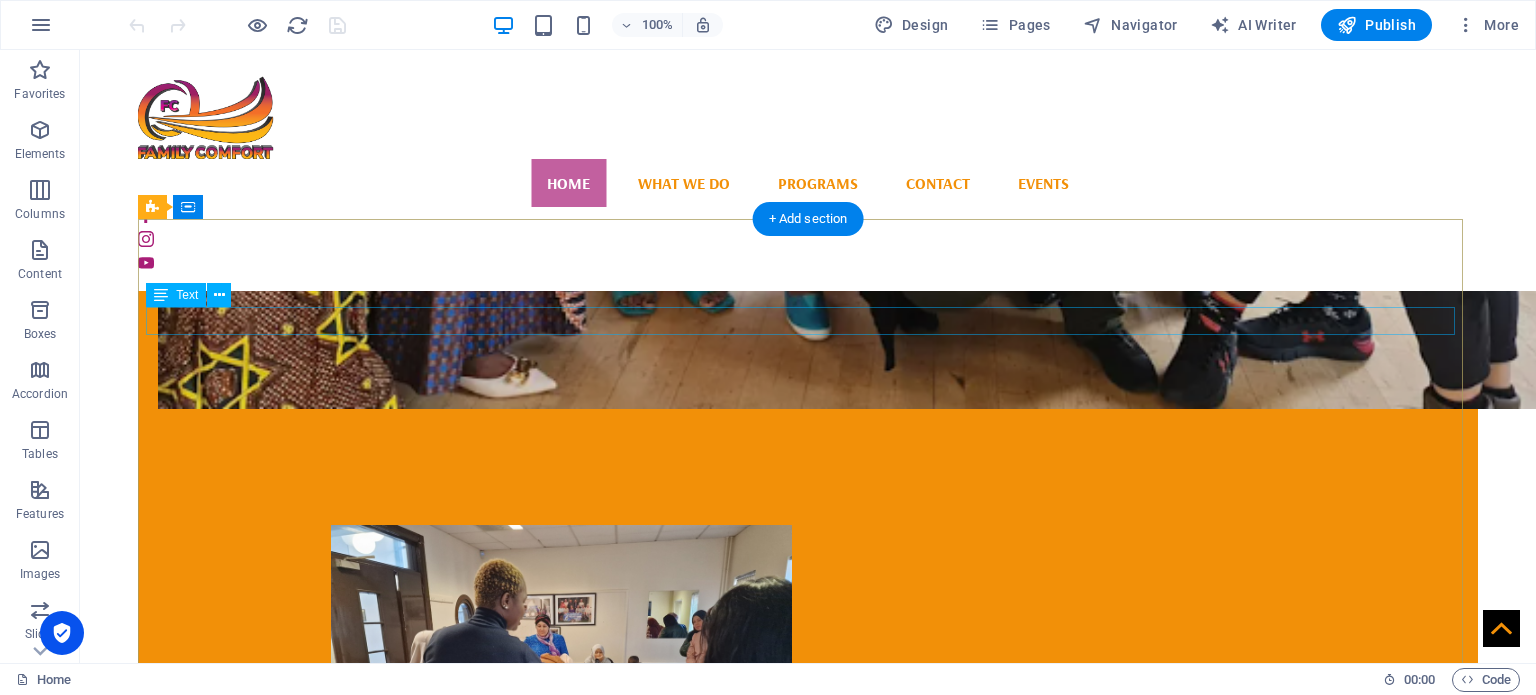 click on "Address: [STREET_ADDRESS]" at bounding box center [808, 6549] 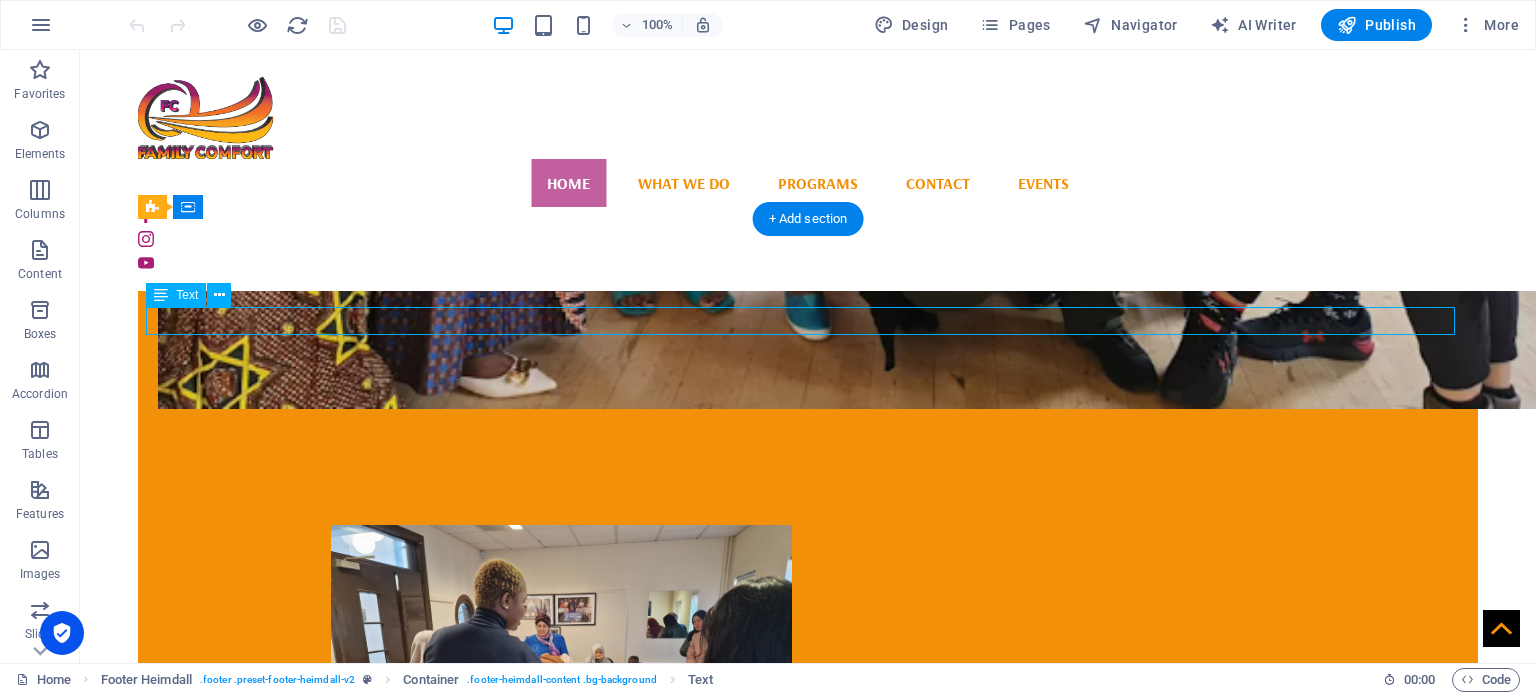 click on "Address: [STREET_ADDRESS]" at bounding box center [808, 6549] 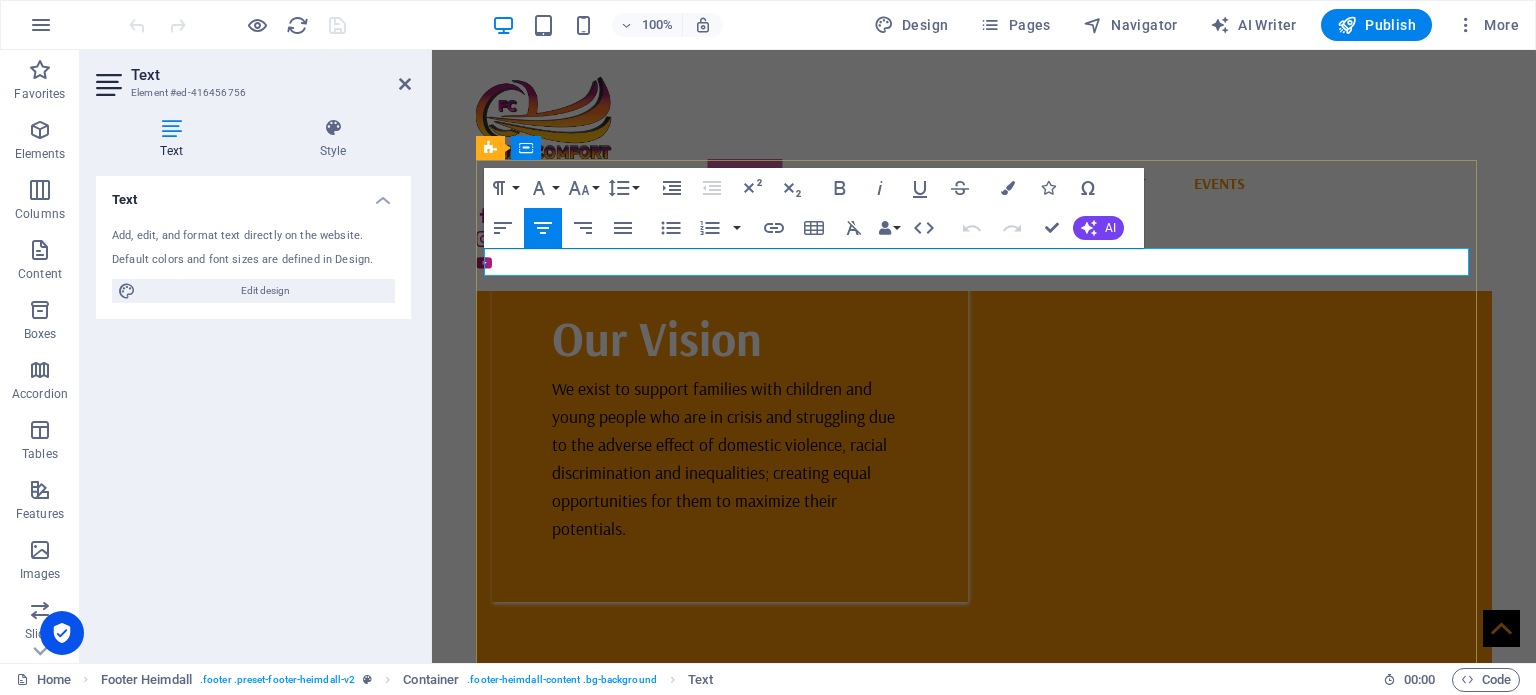 drag, startPoint x: 852, startPoint y: 262, endPoint x: 876, endPoint y: 266, distance: 24.33105 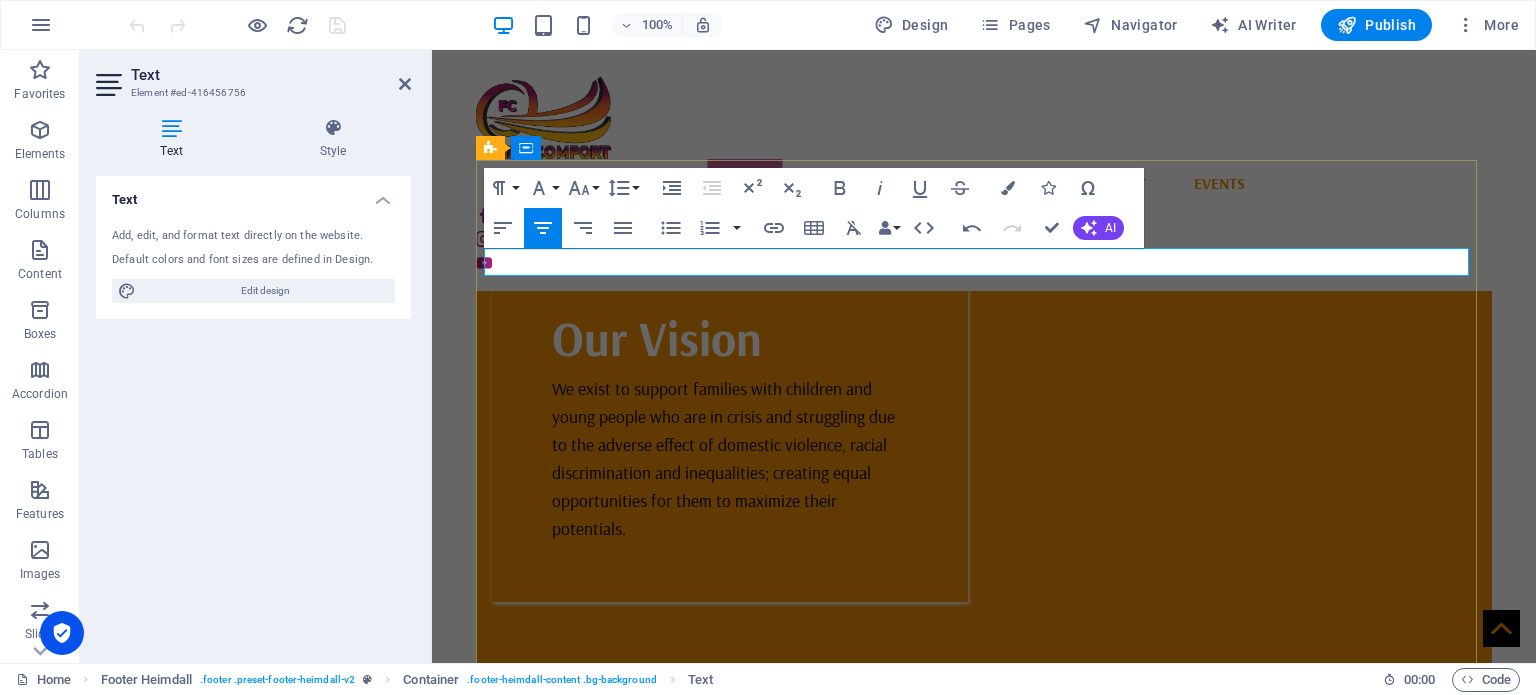 click on "Address: [STREET_ADDRESS]" at bounding box center [984, 5167] 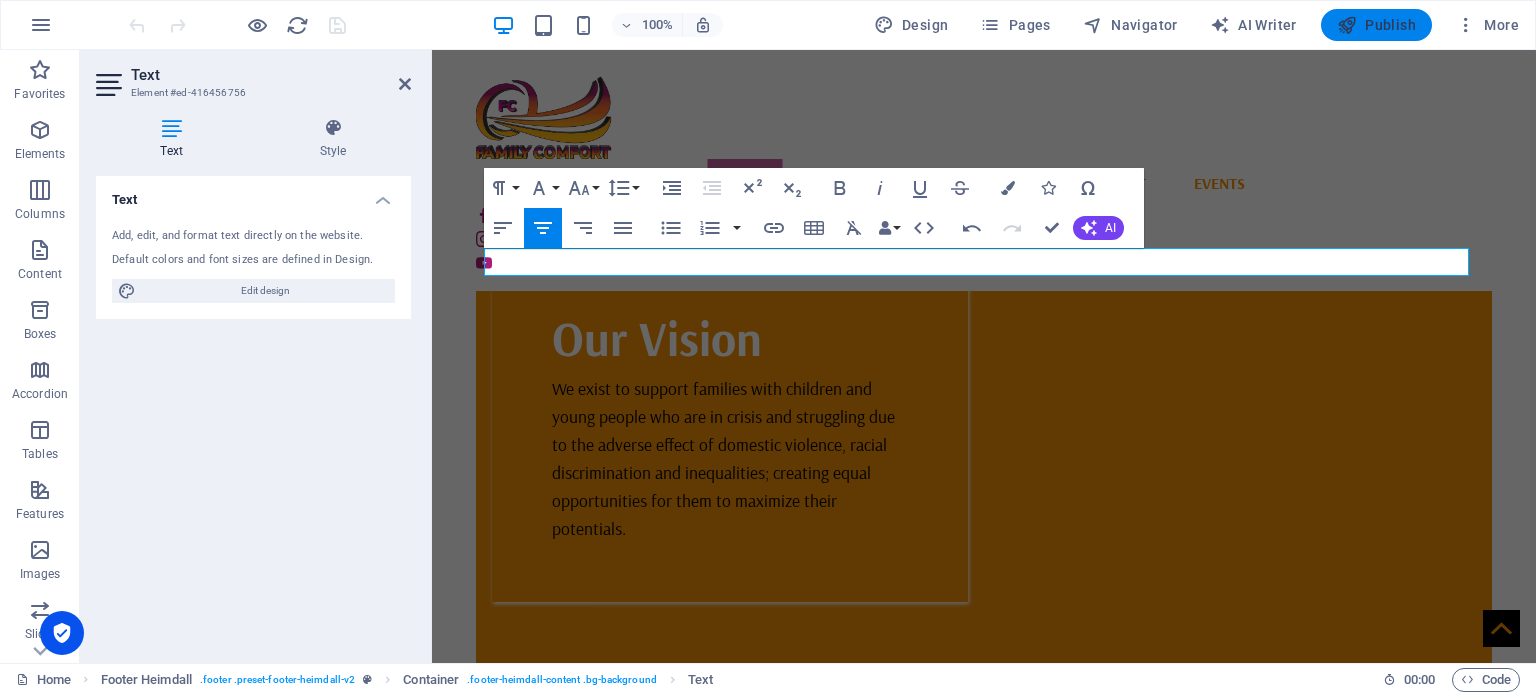 click on "Publish" at bounding box center (1376, 25) 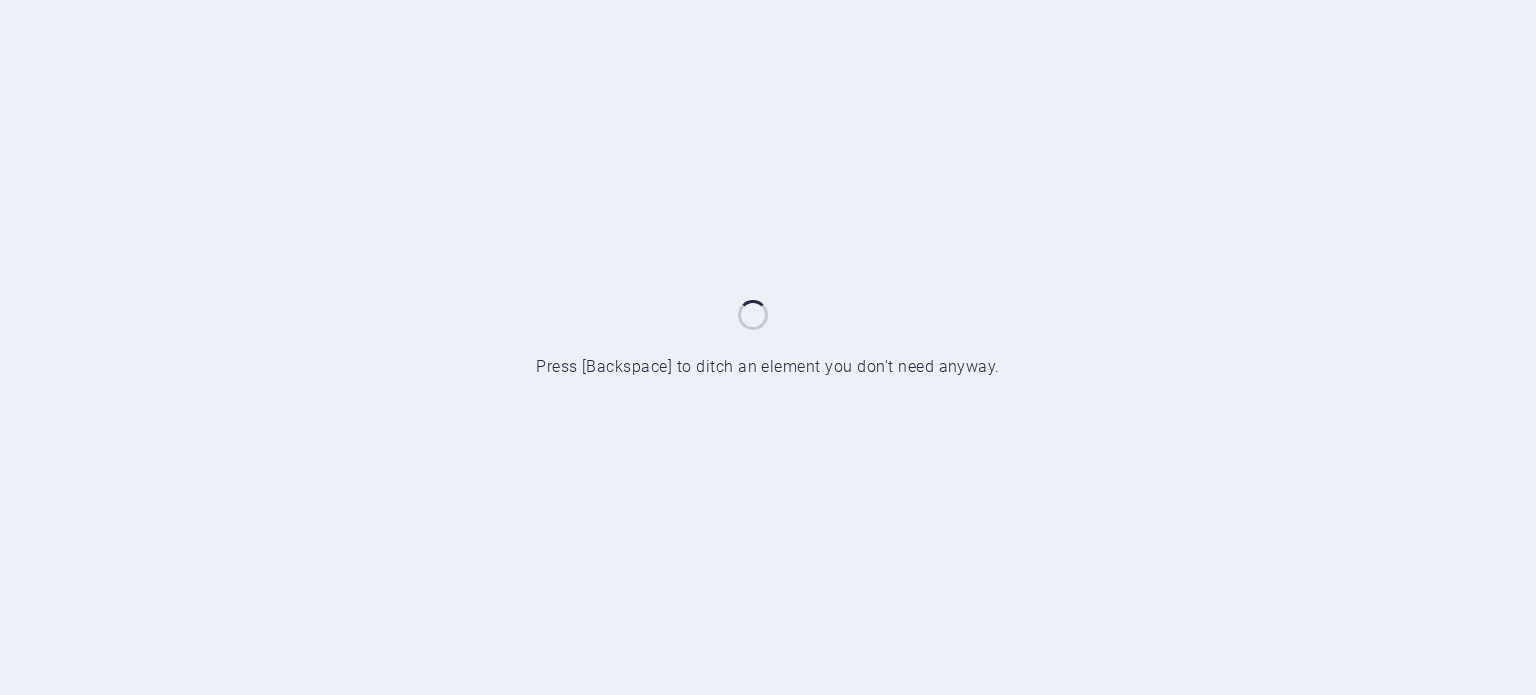 scroll, scrollTop: 0, scrollLeft: 0, axis: both 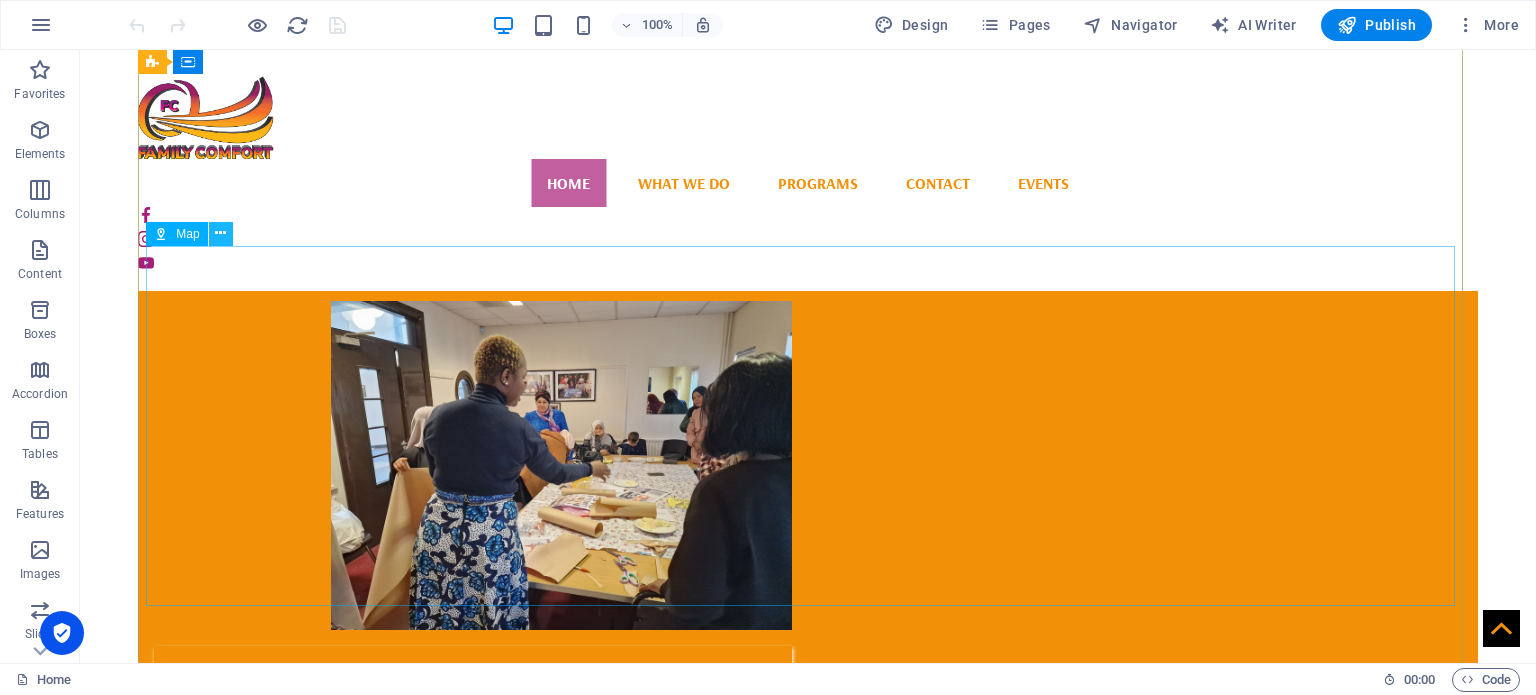 click at bounding box center [220, 233] 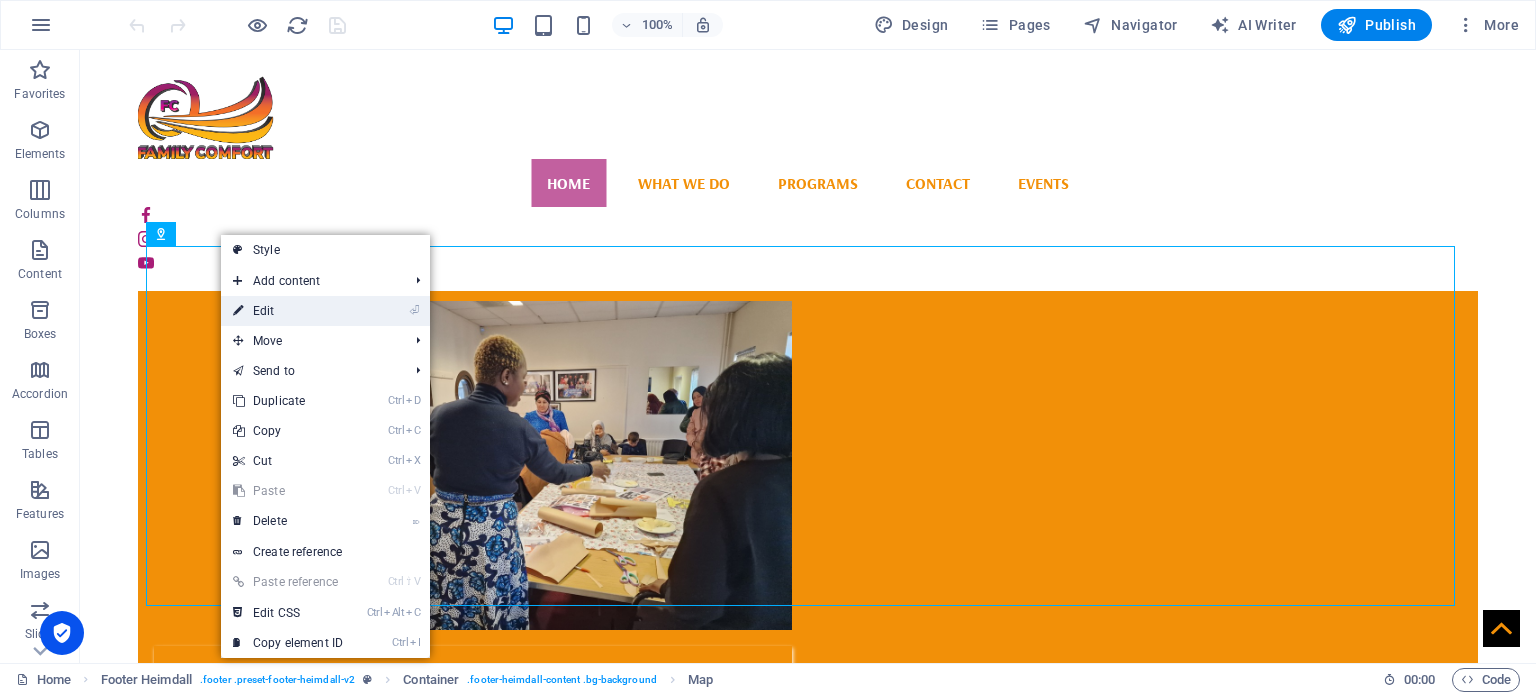 click on "⏎  Edit" at bounding box center (288, 311) 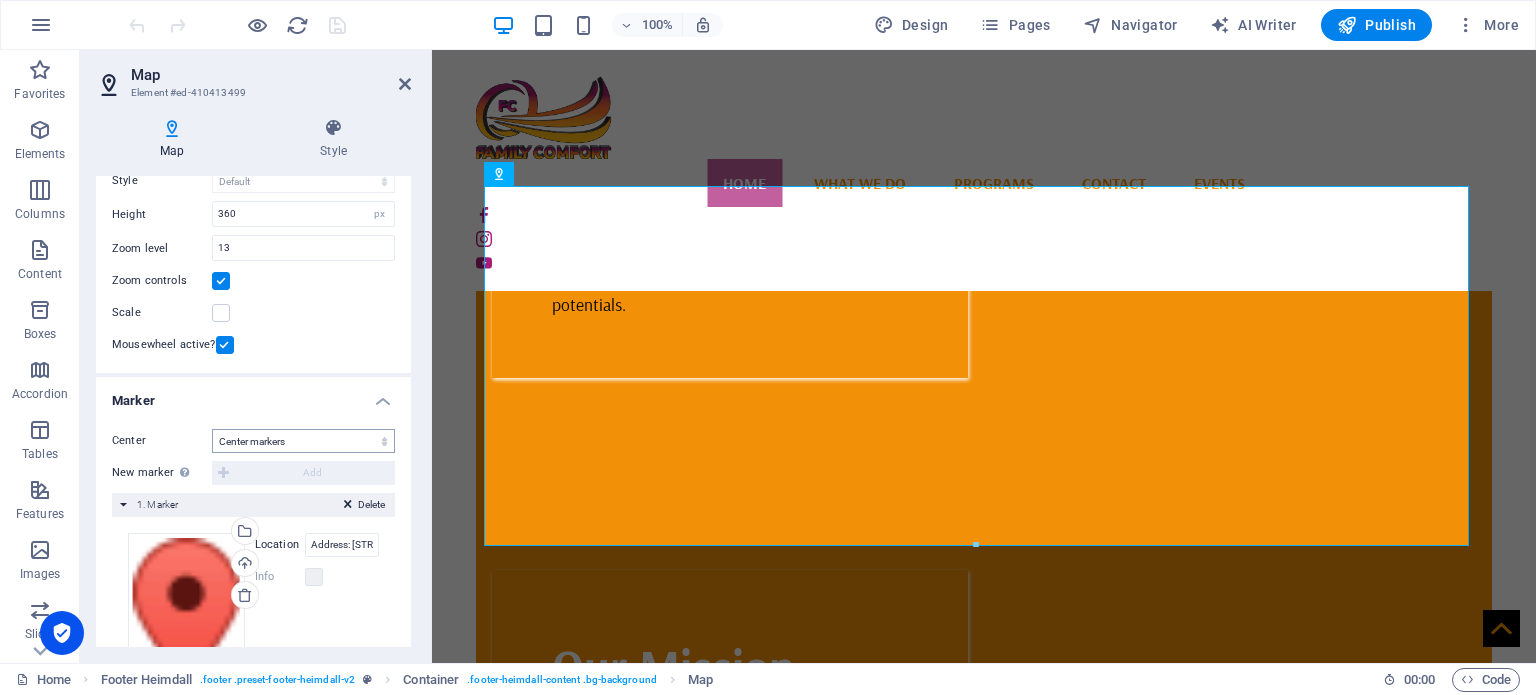 scroll, scrollTop: 0, scrollLeft: 0, axis: both 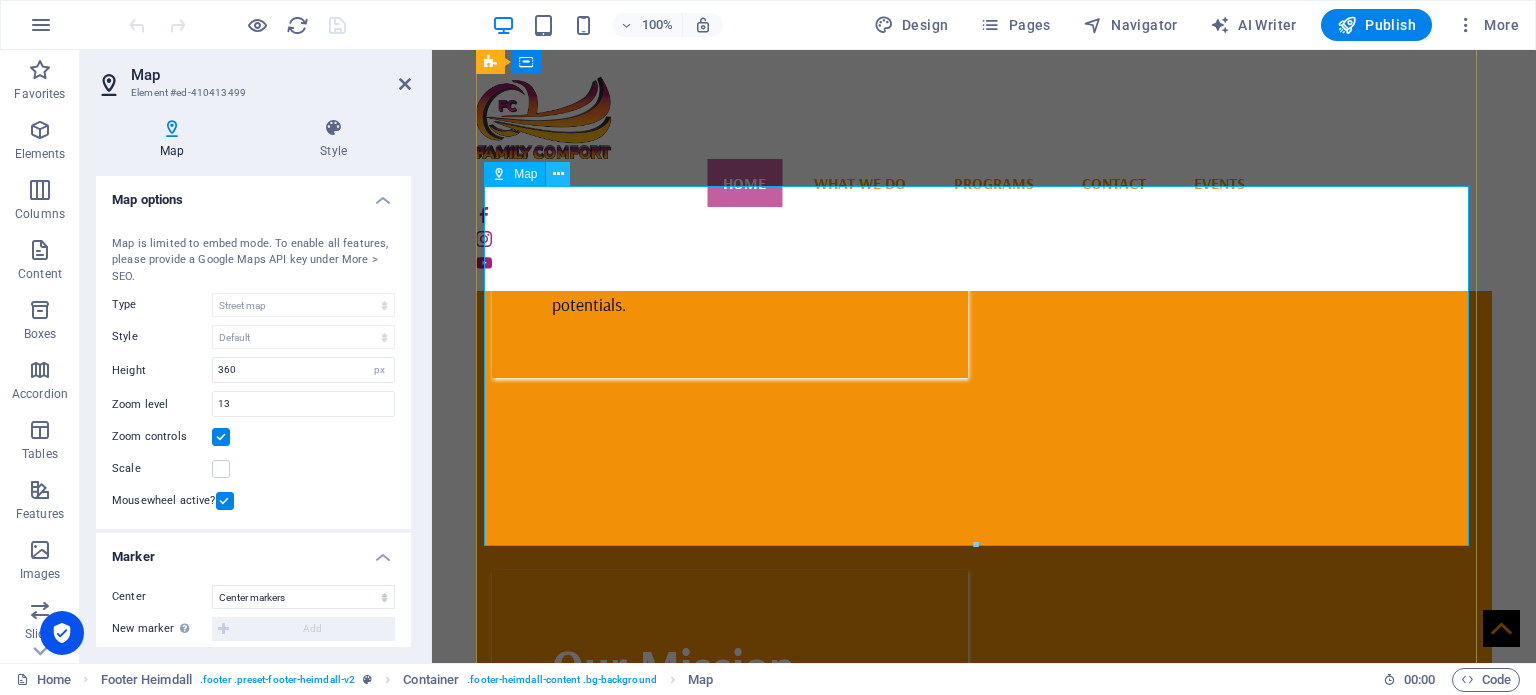 click at bounding box center (558, 174) 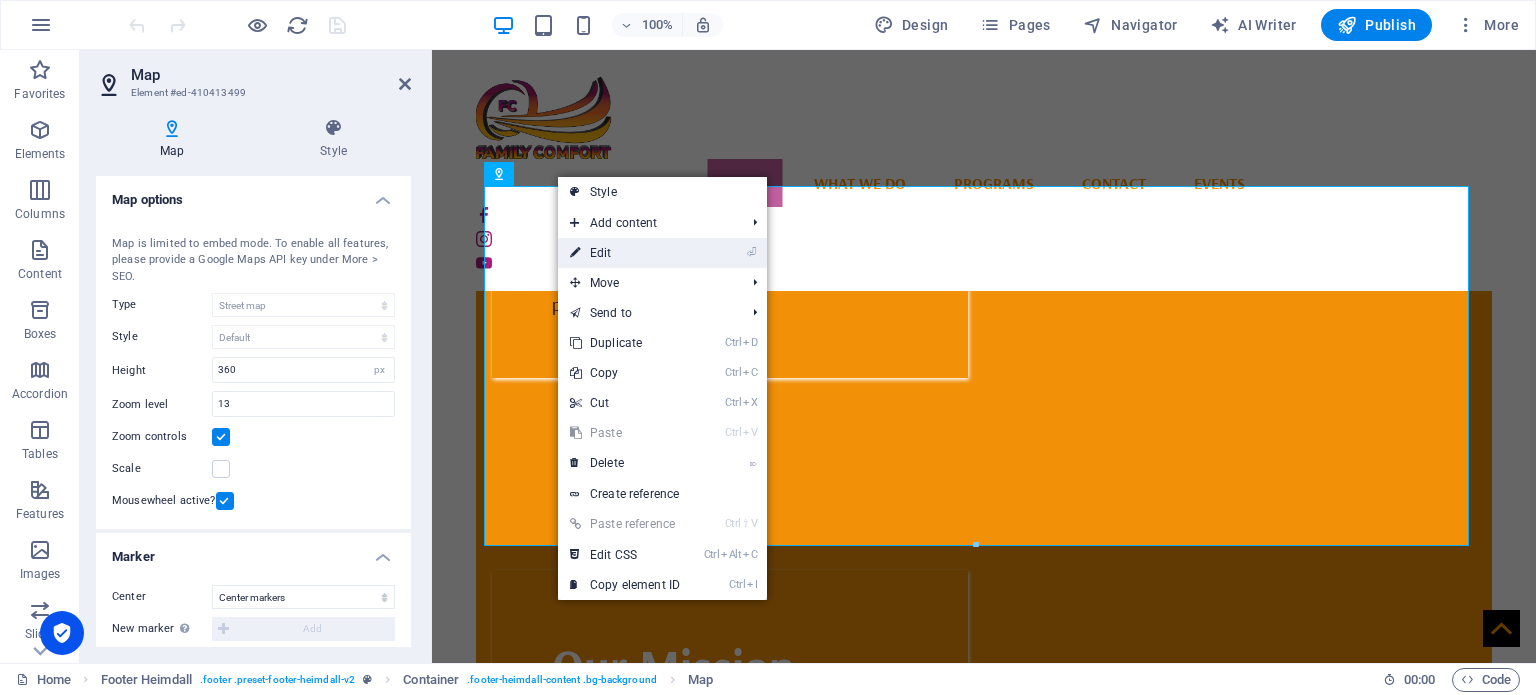 click on "⏎  Edit" at bounding box center (625, 253) 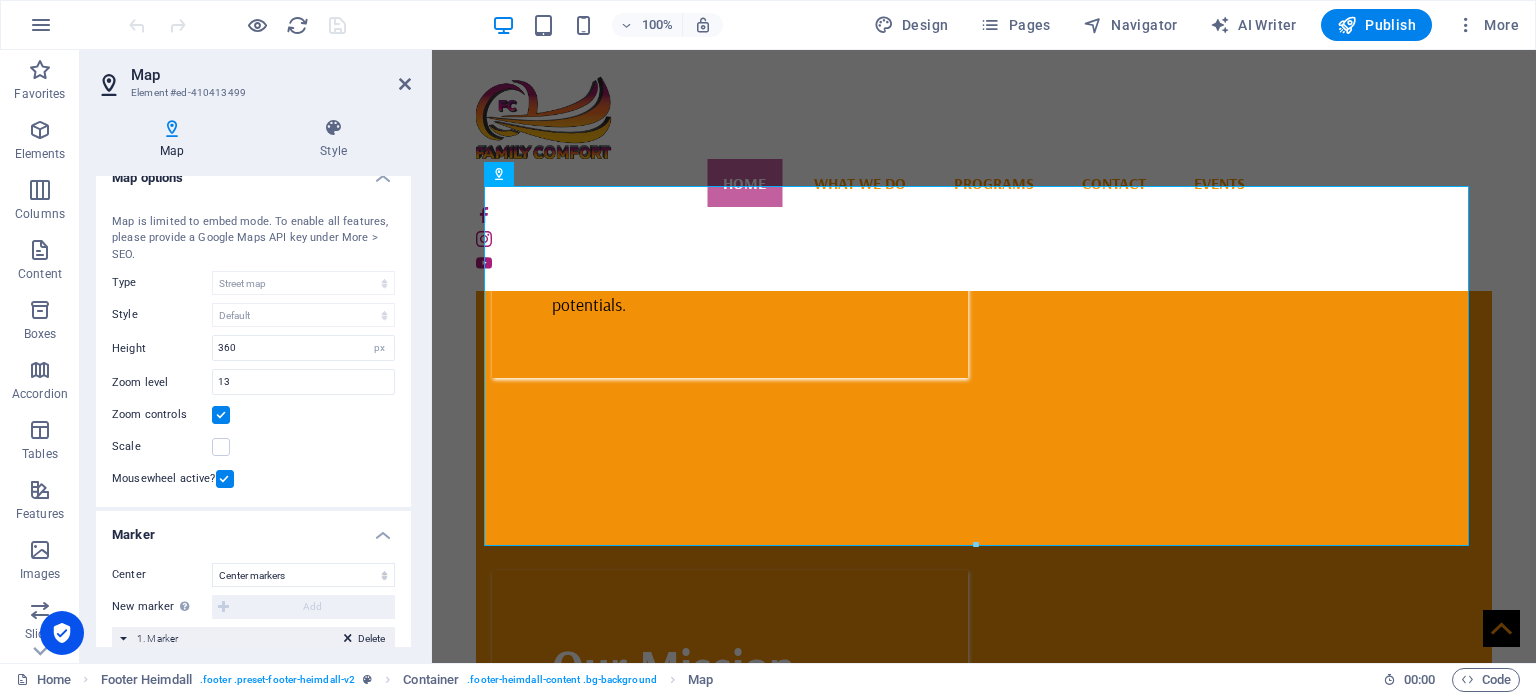scroll, scrollTop: 0, scrollLeft: 0, axis: both 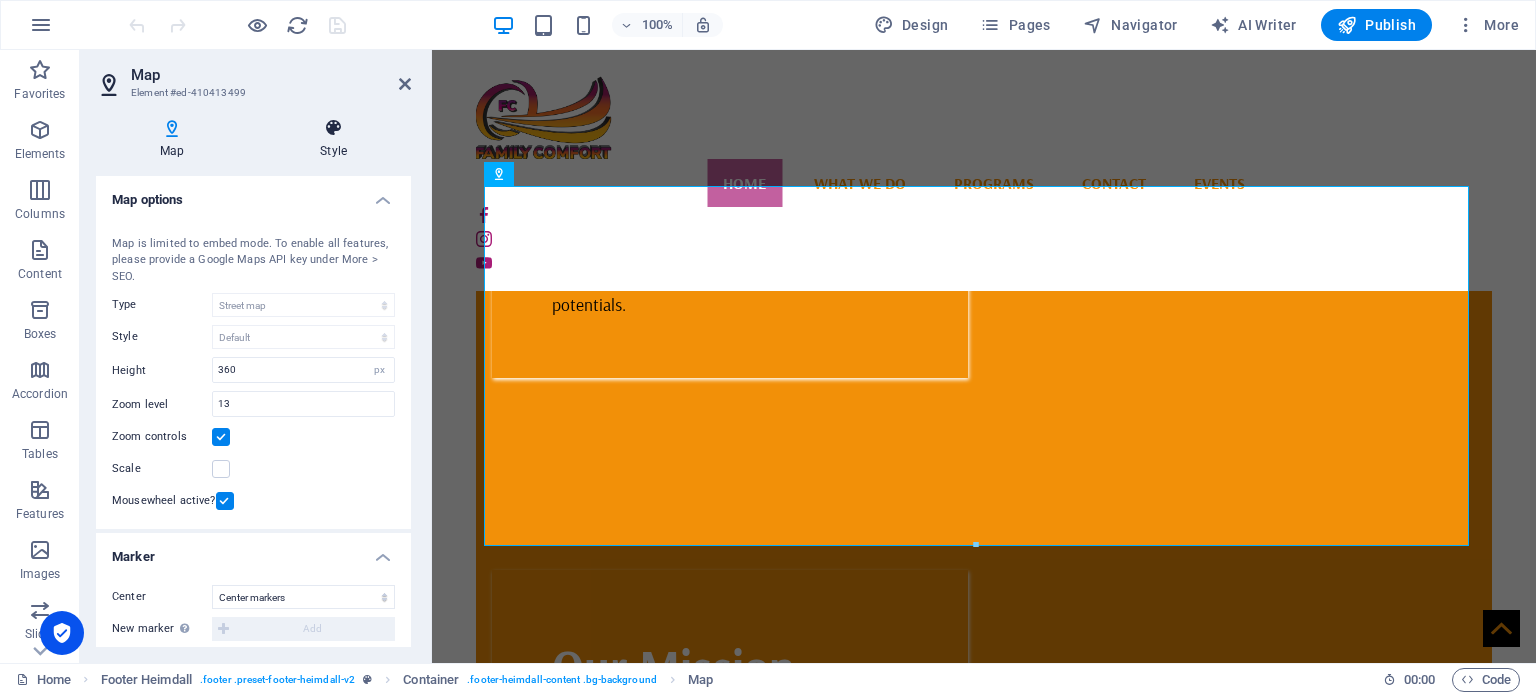 click at bounding box center (333, 128) 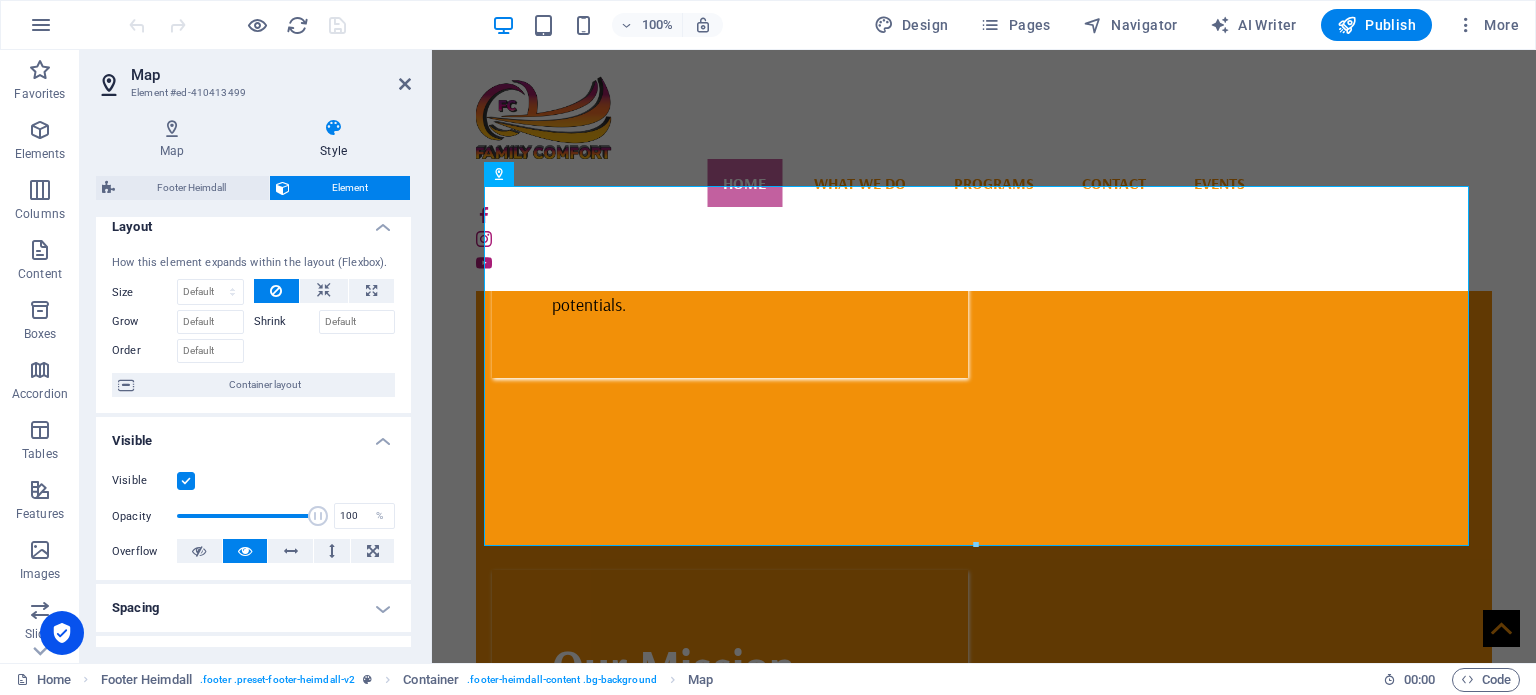 scroll, scrollTop: 0, scrollLeft: 0, axis: both 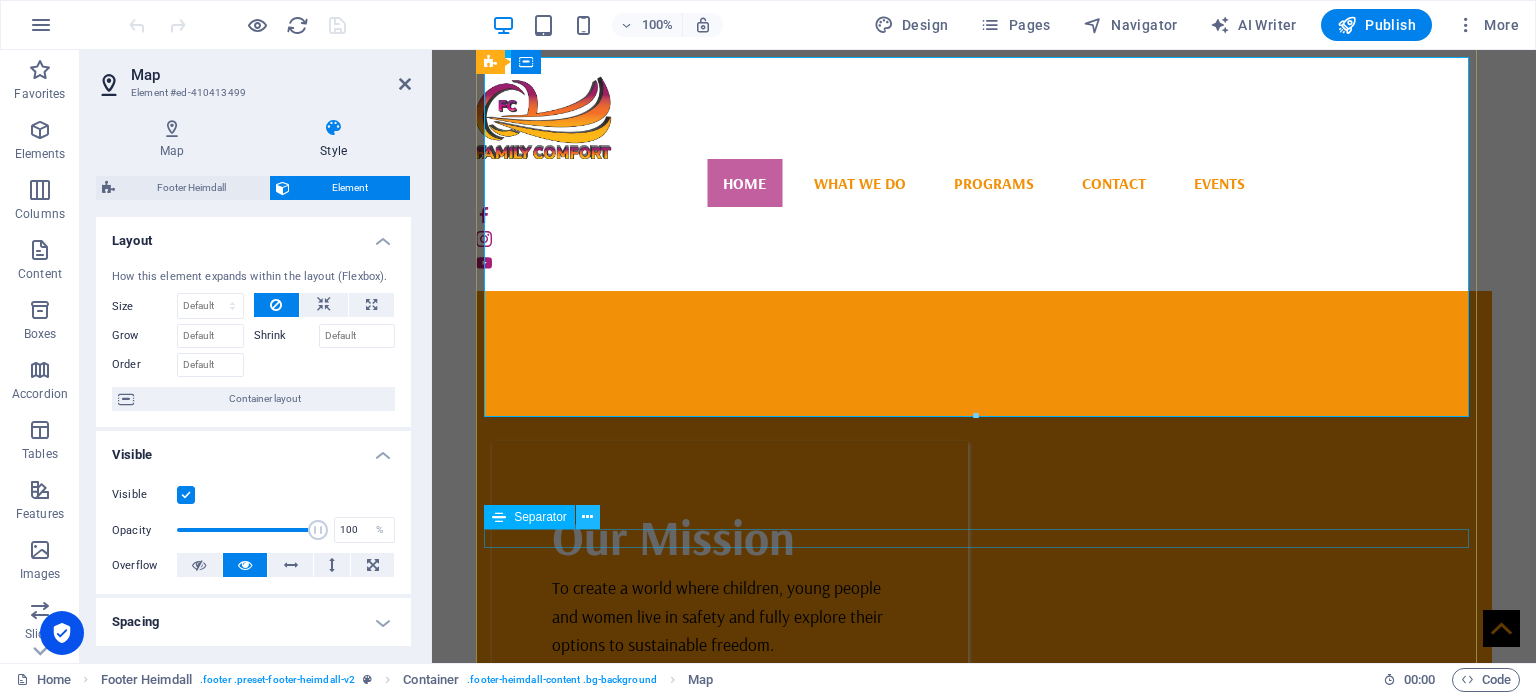 click at bounding box center (587, 517) 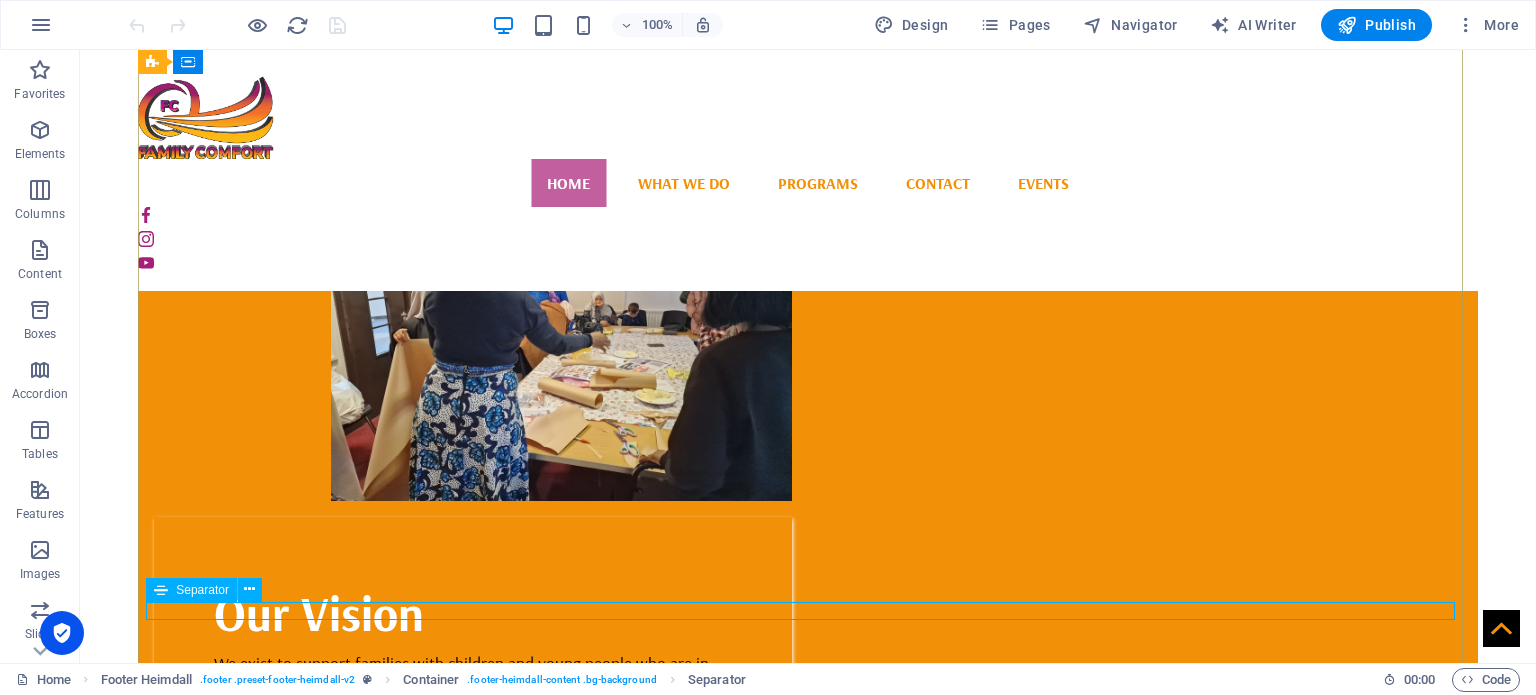 click at bounding box center [161, 590] 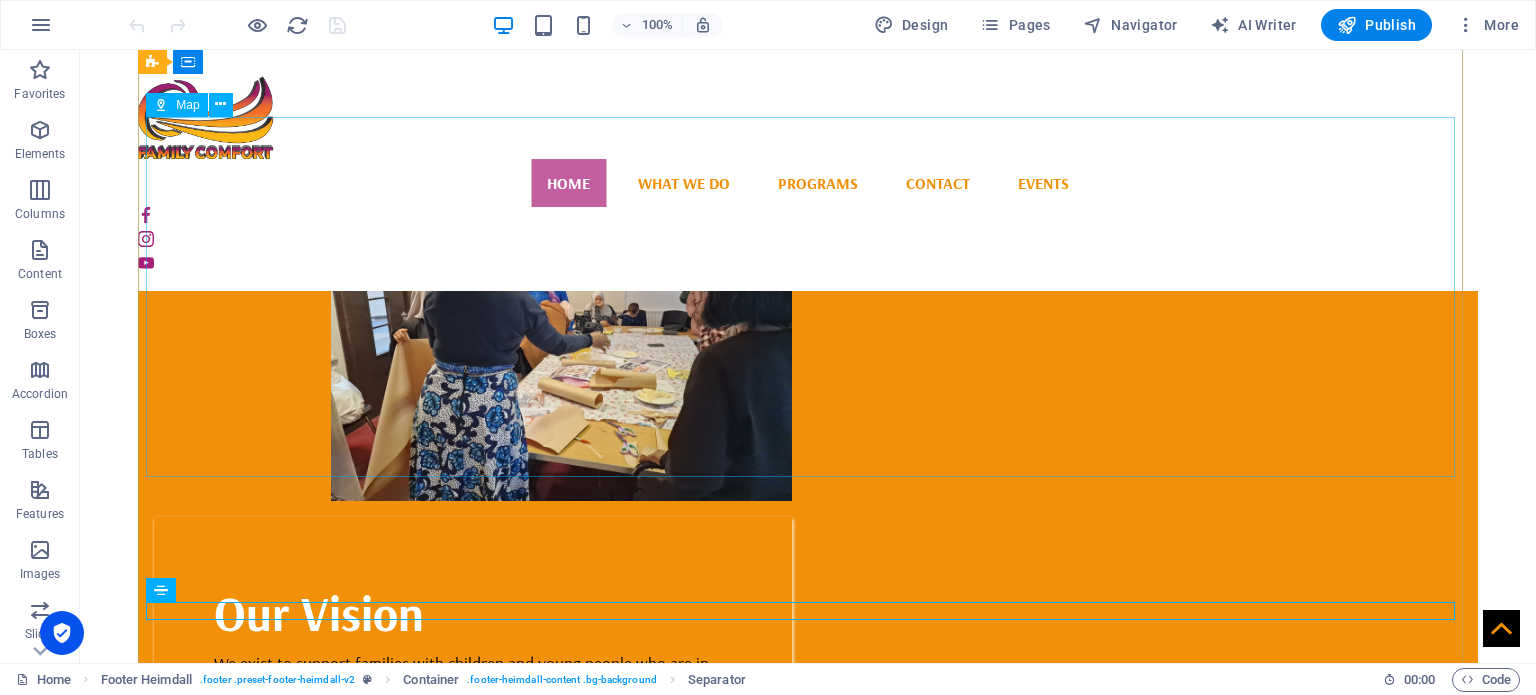 click at bounding box center (808, 9745) 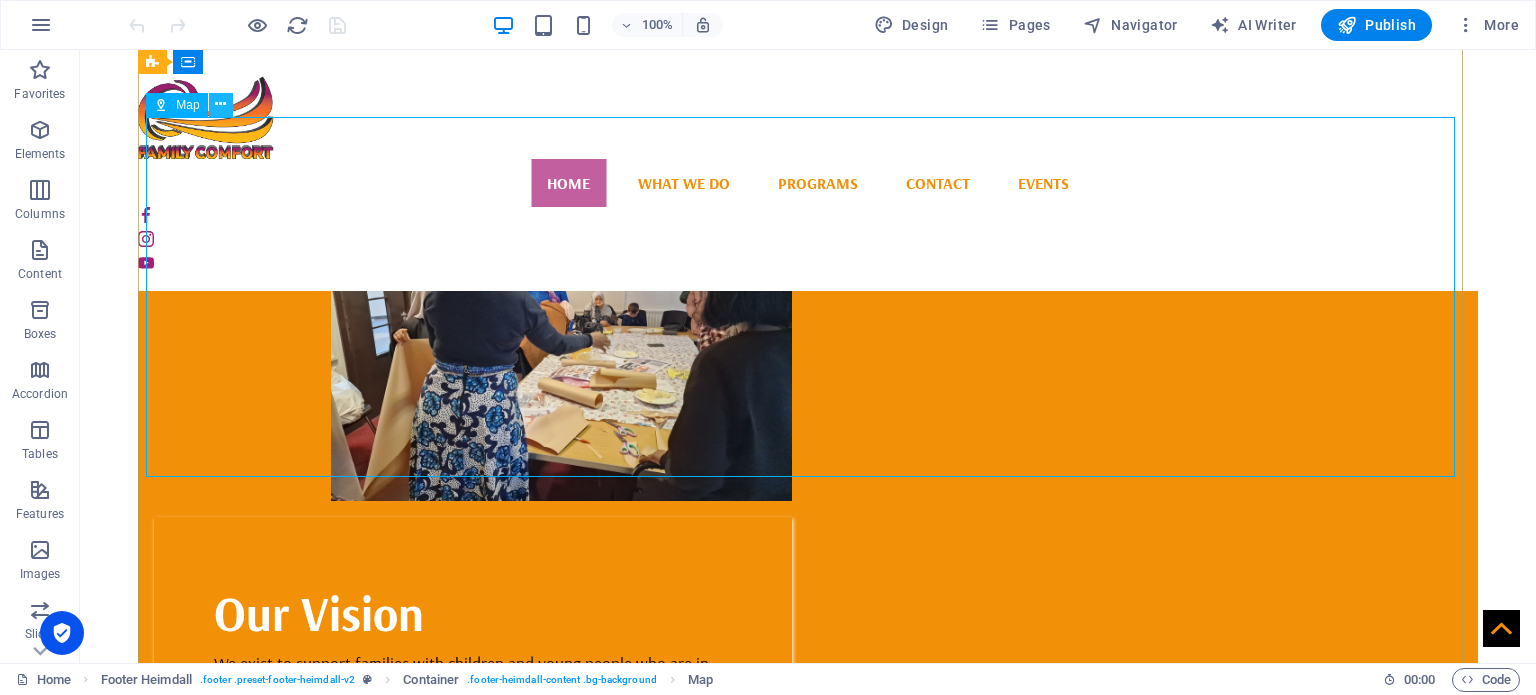 click at bounding box center (220, 104) 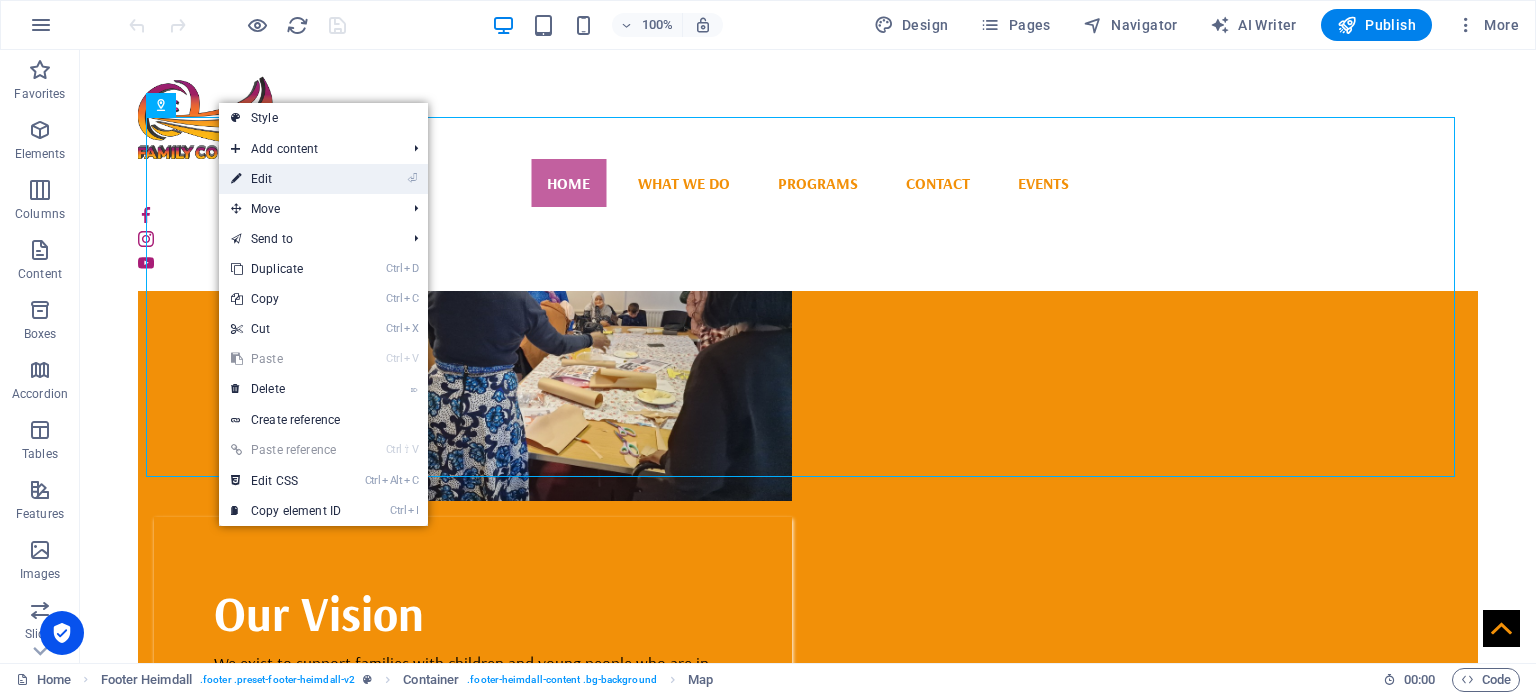 click on "⏎  Edit" at bounding box center (286, 179) 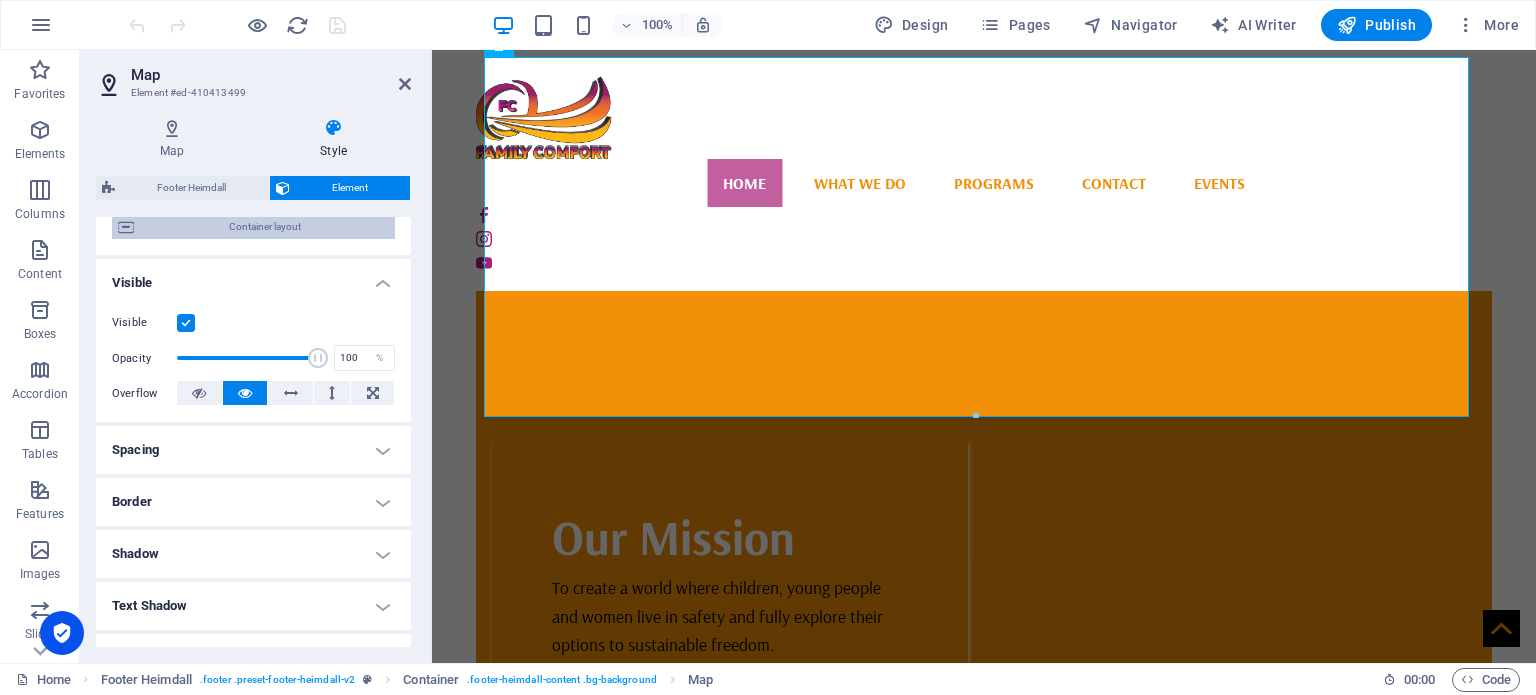 scroll, scrollTop: 200, scrollLeft: 0, axis: vertical 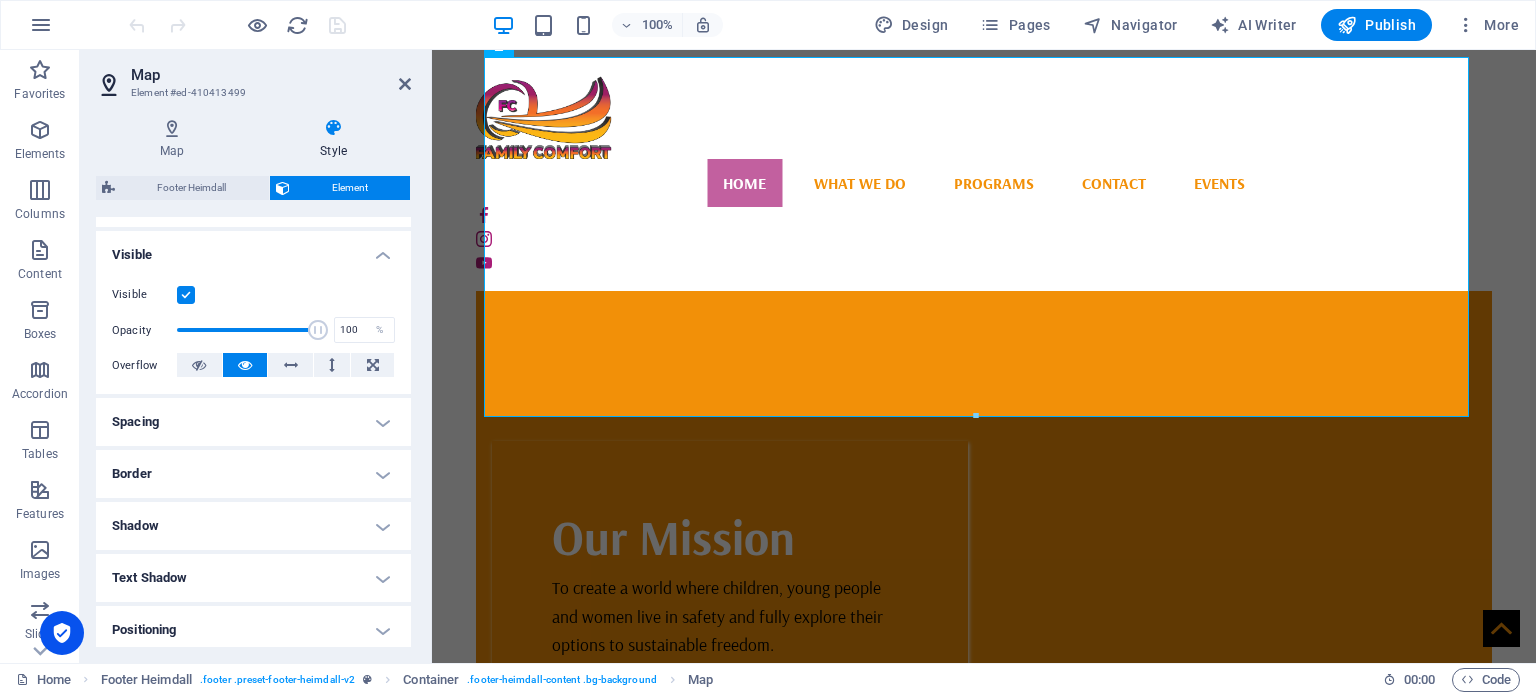 click on "Spacing" at bounding box center (253, 422) 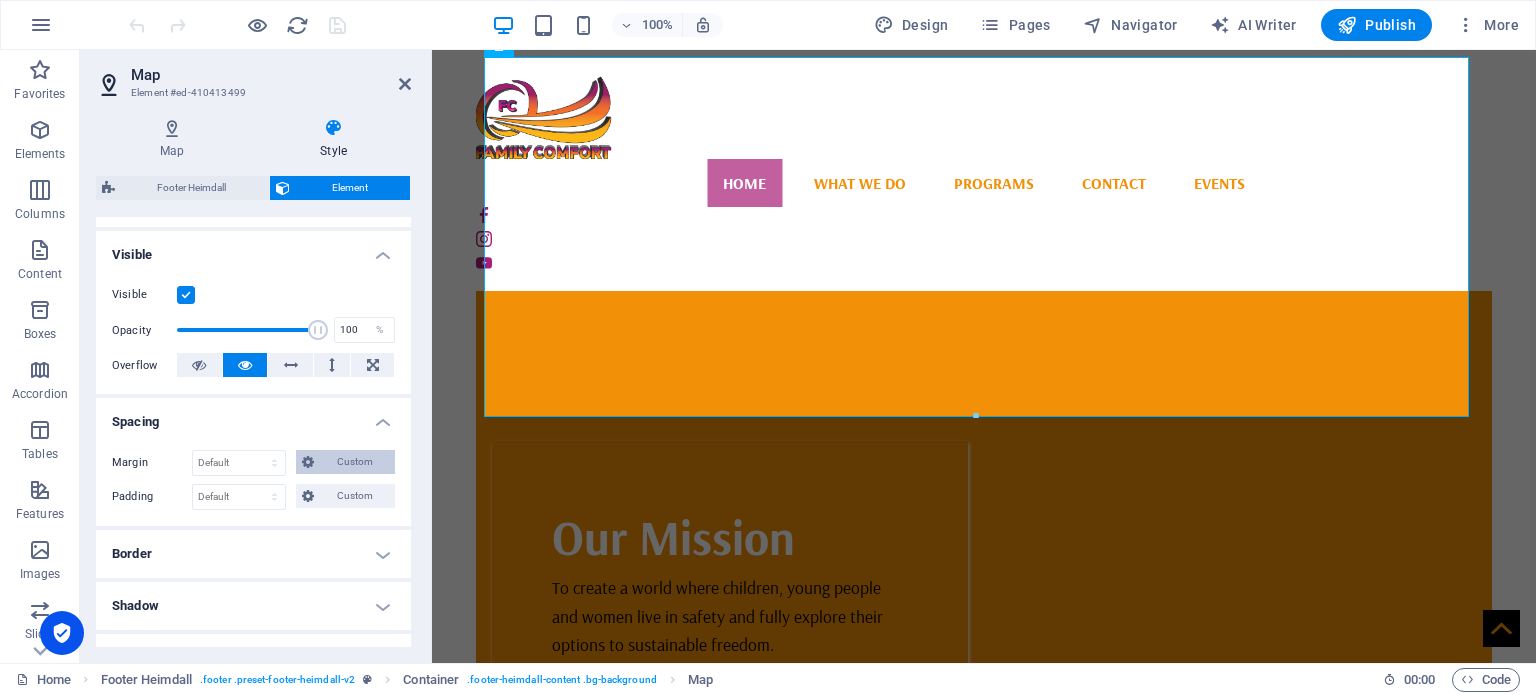 scroll, scrollTop: 400, scrollLeft: 0, axis: vertical 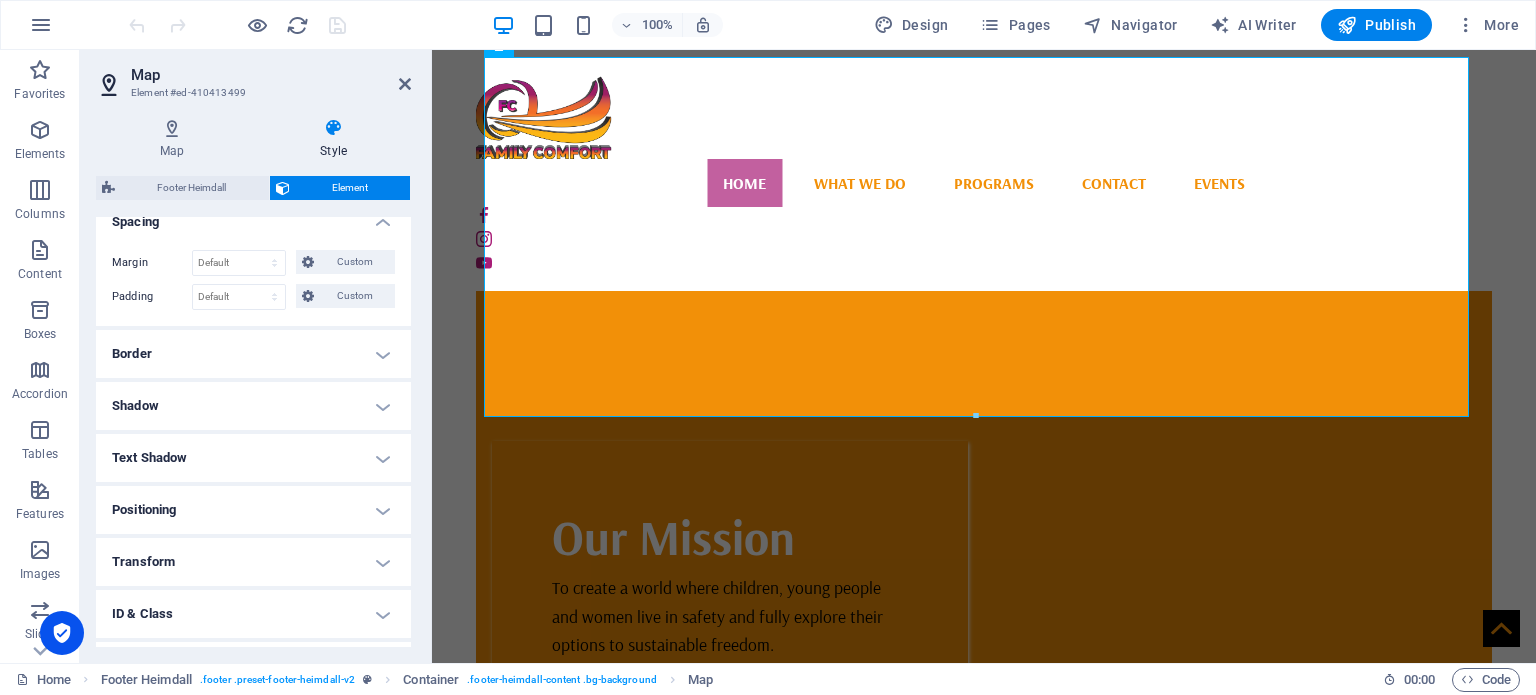 click on "Shadow" at bounding box center [253, 406] 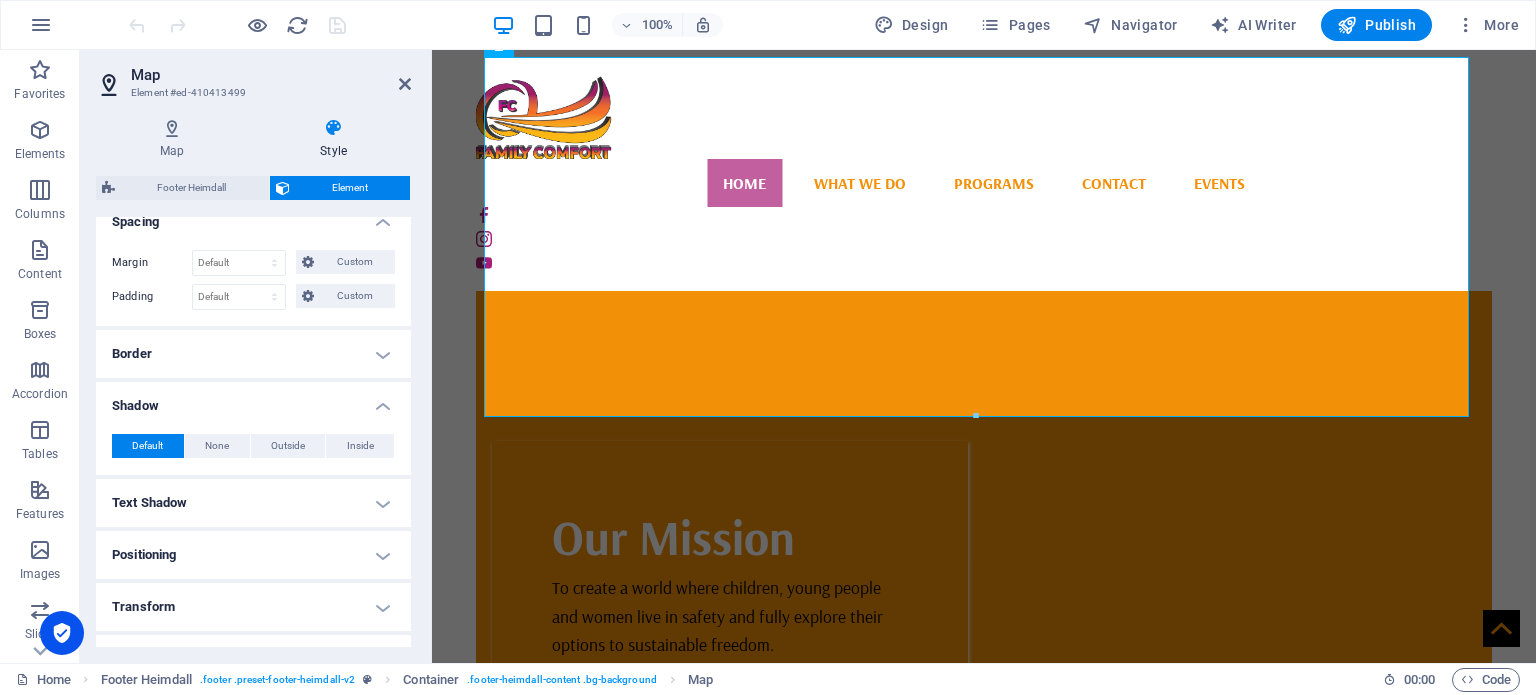 click on "Border" at bounding box center [253, 354] 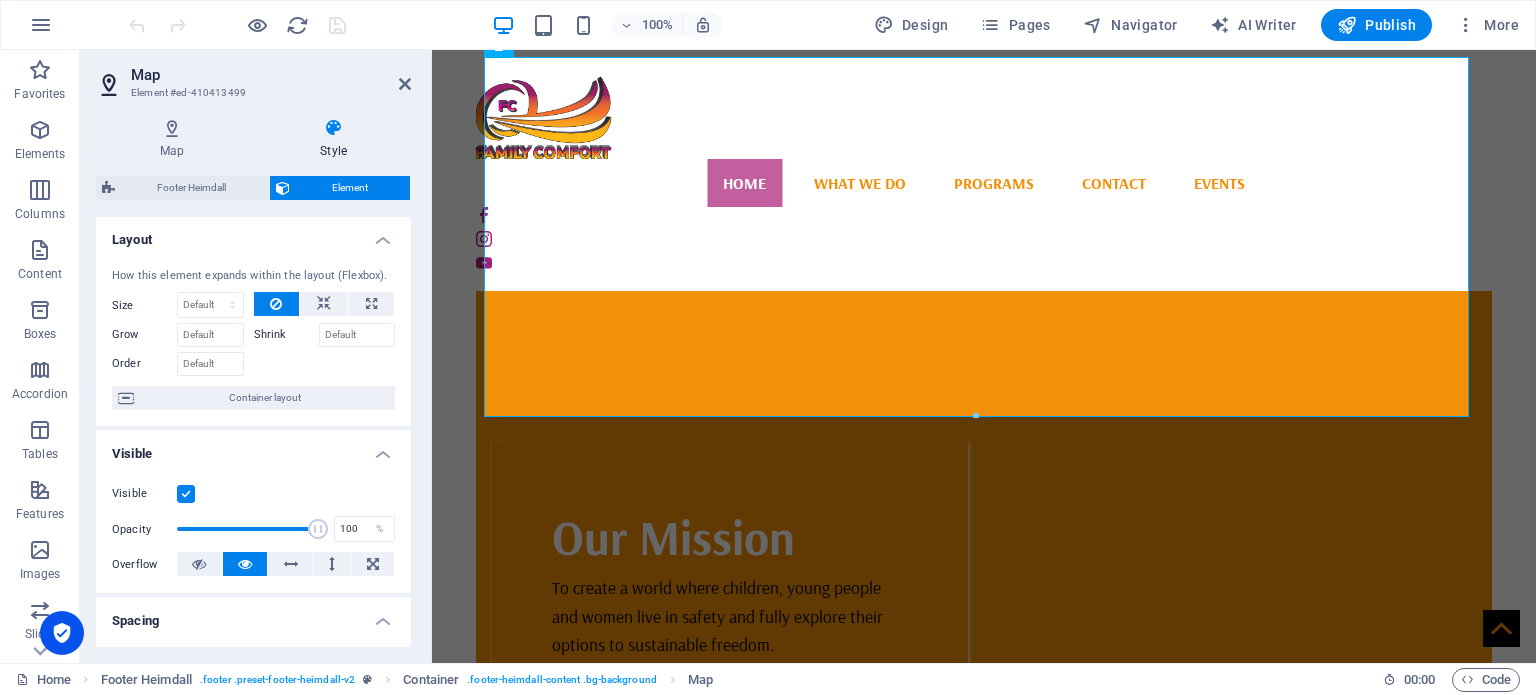 scroll, scrollTop: 0, scrollLeft: 0, axis: both 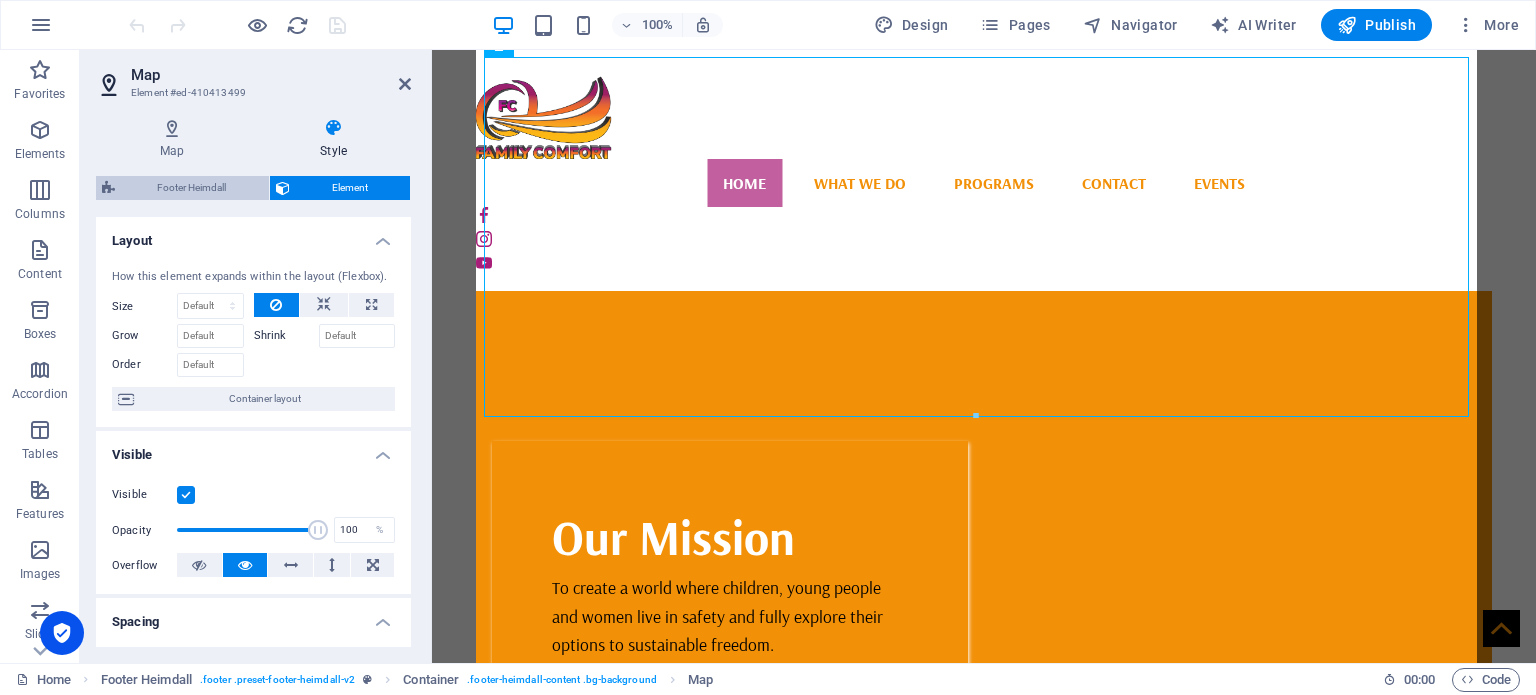 click on "Footer Heimdall" at bounding box center [192, 188] 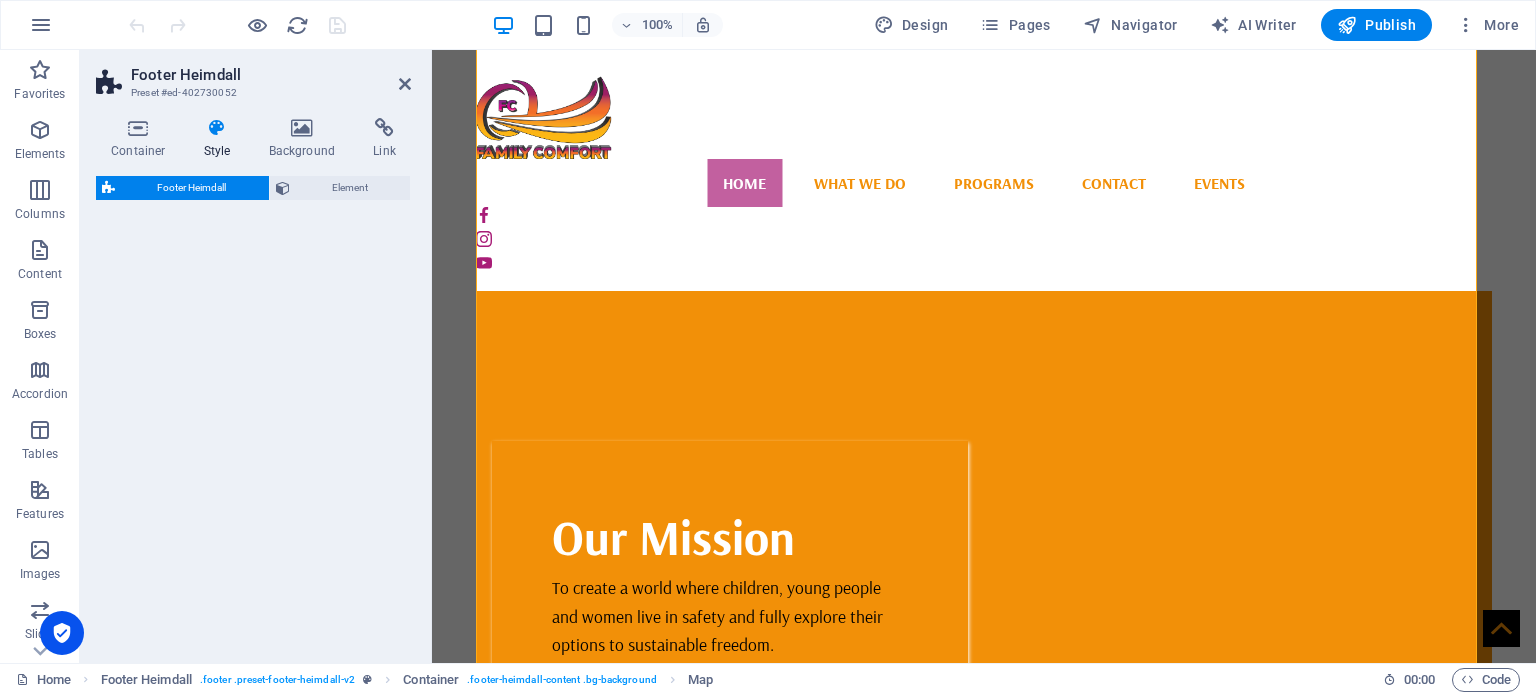 select on "rem" 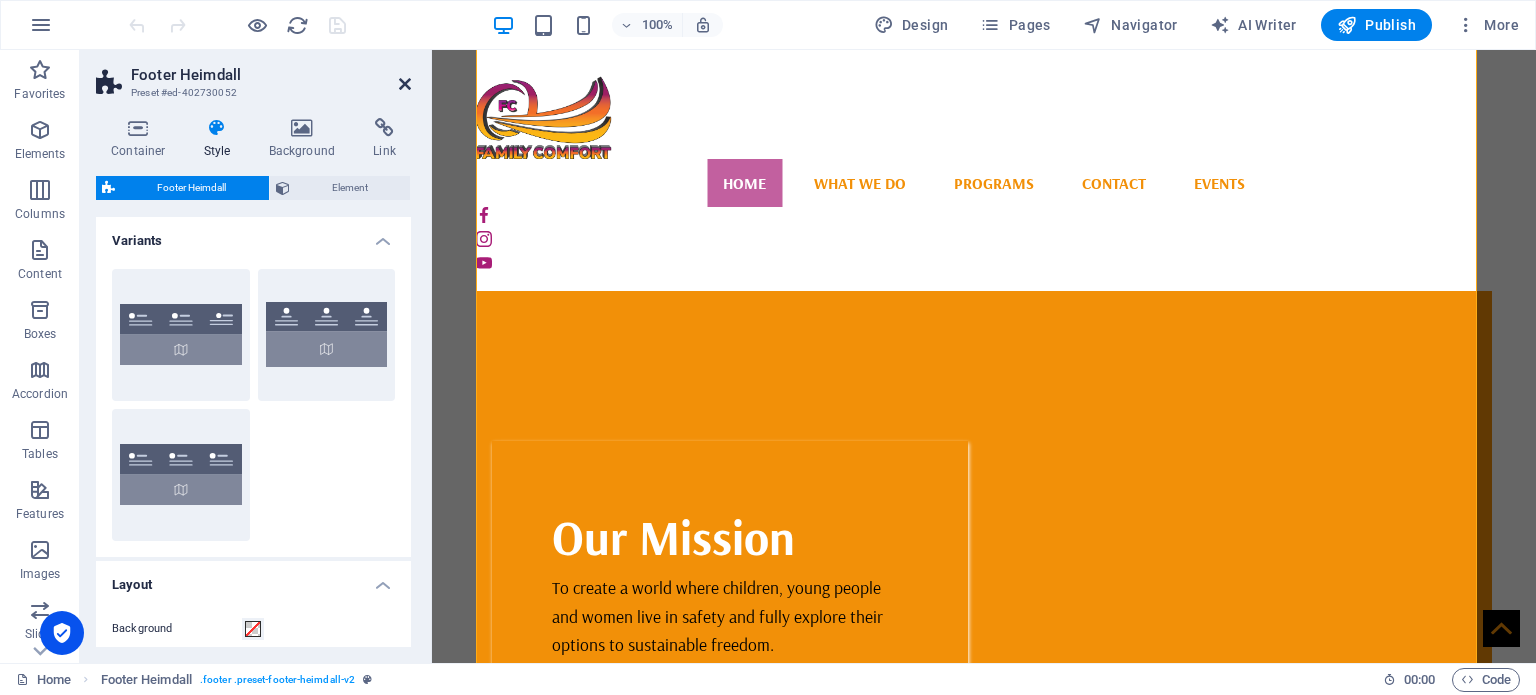 drag, startPoint x: 404, startPoint y: 83, endPoint x: 333, endPoint y: 45, distance: 80.529495 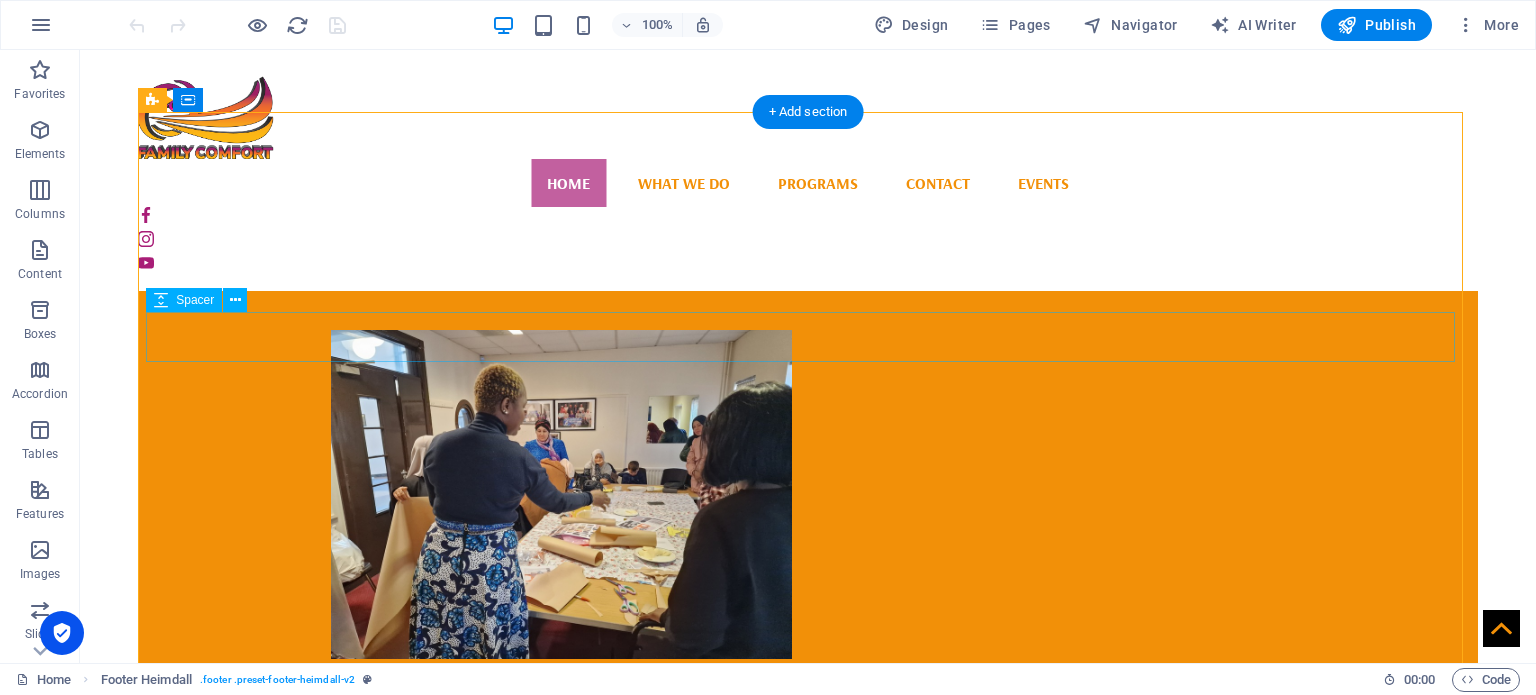 scroll, scrollTop: 4535, scrollLeft: 0, axis: vertical 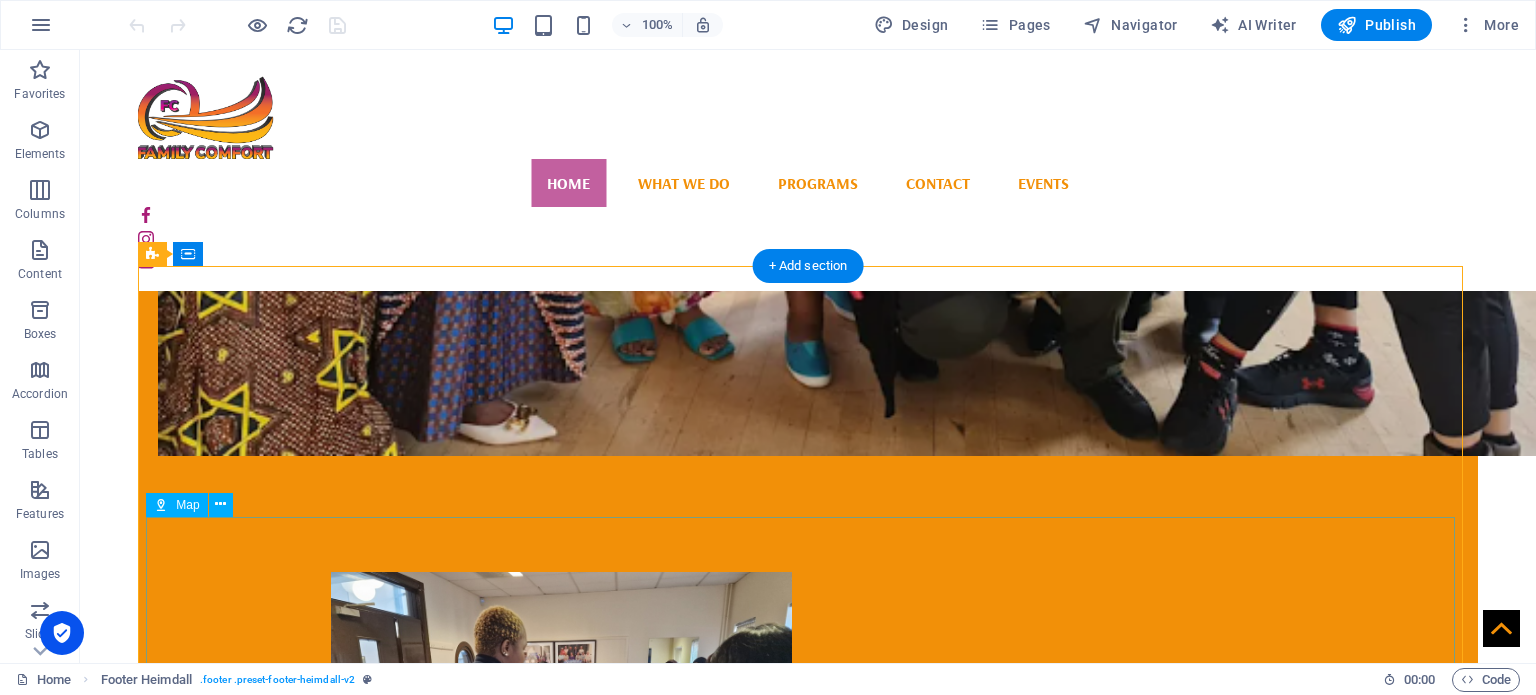 click at bounding box center [808, 10145] 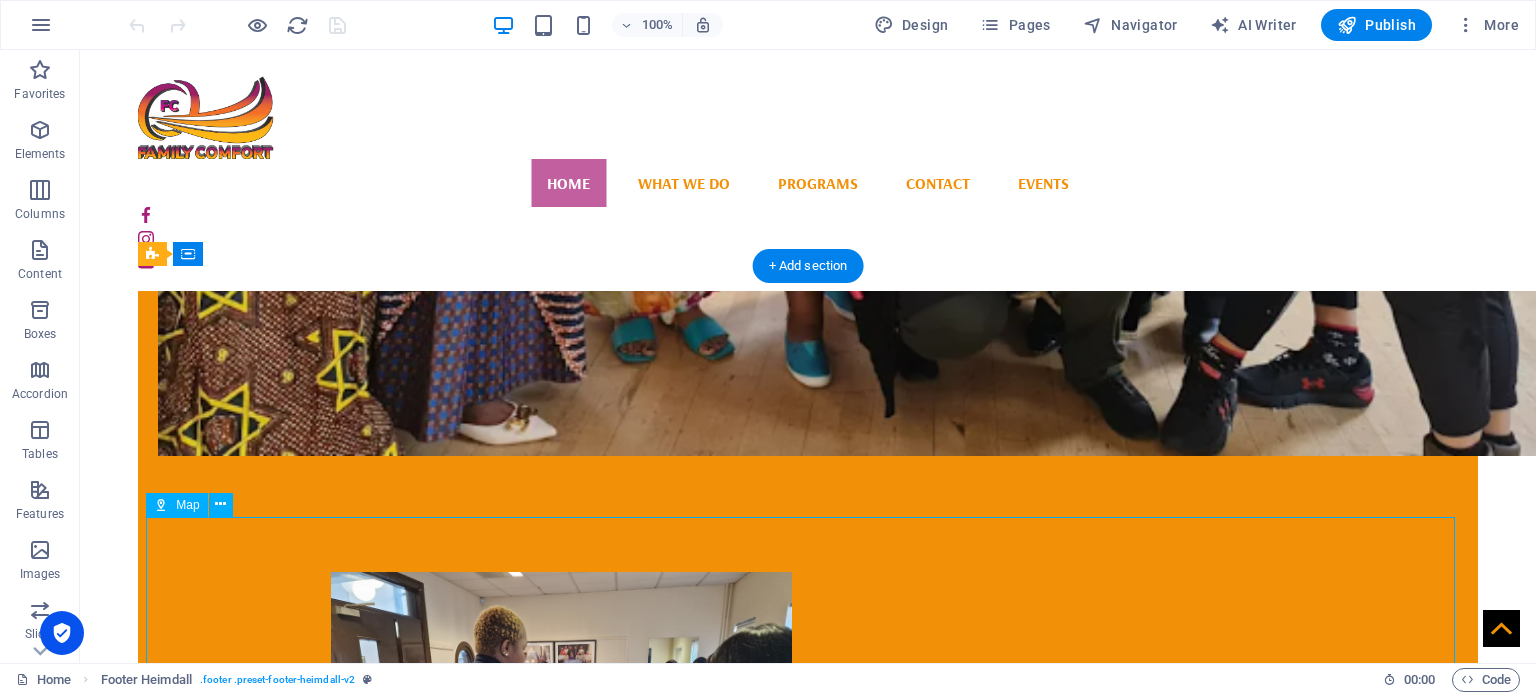click at bounding box center (808, 10145) 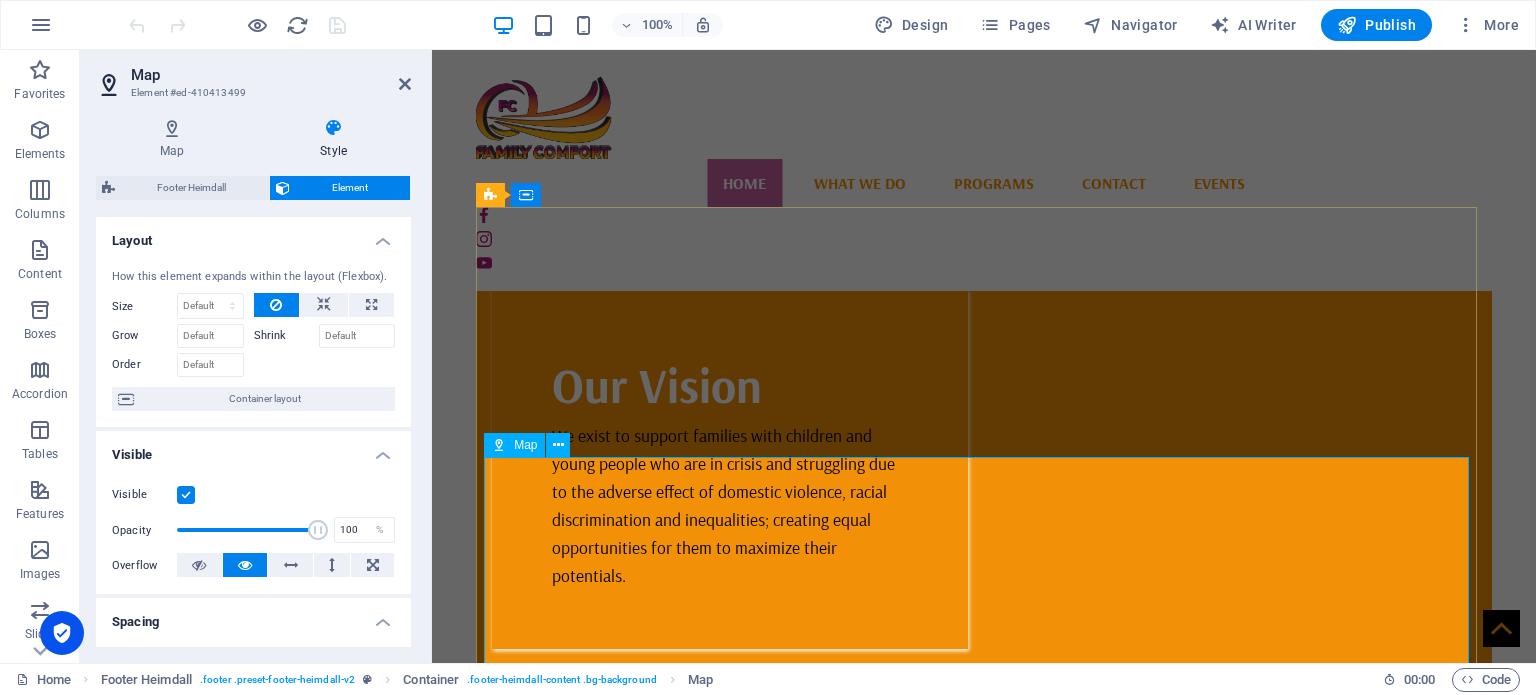 click at bounding box center (984, 8003) 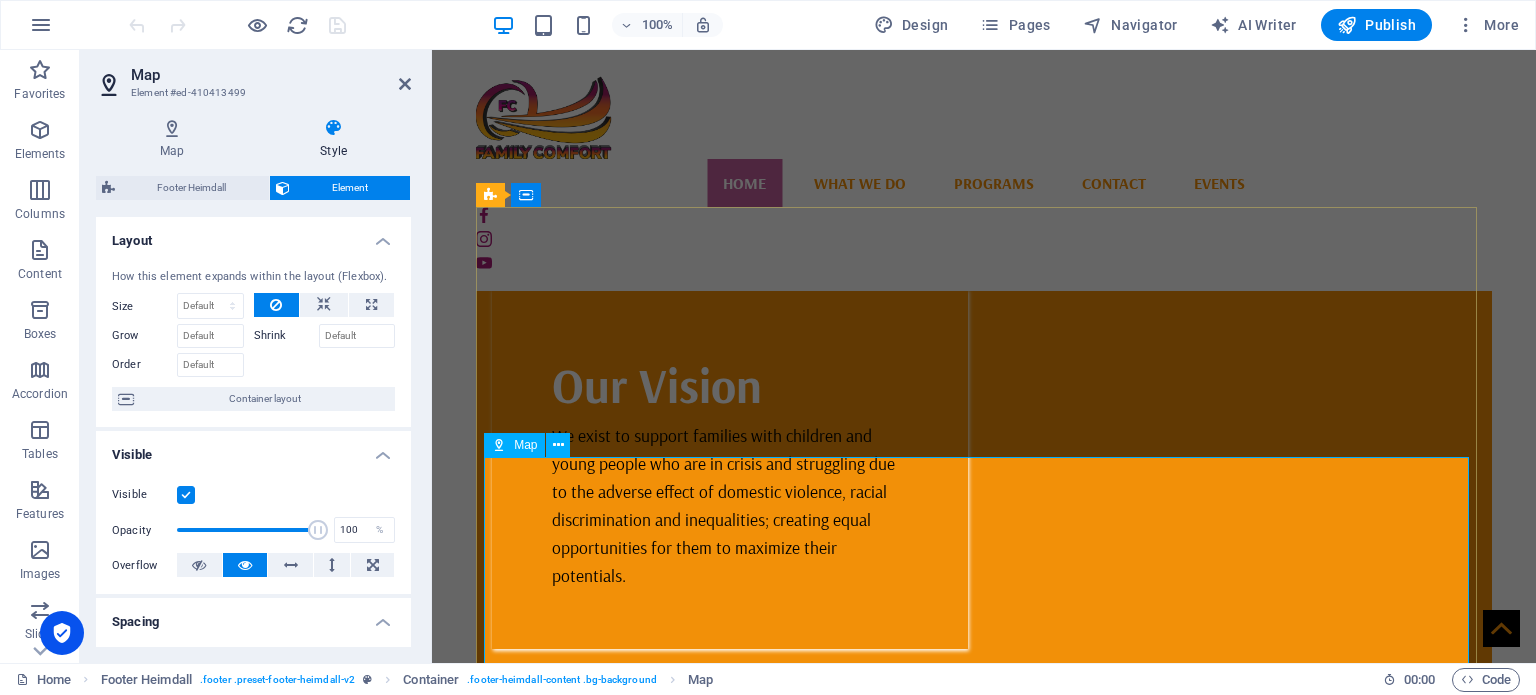 click at bounding box center (984, 8003) 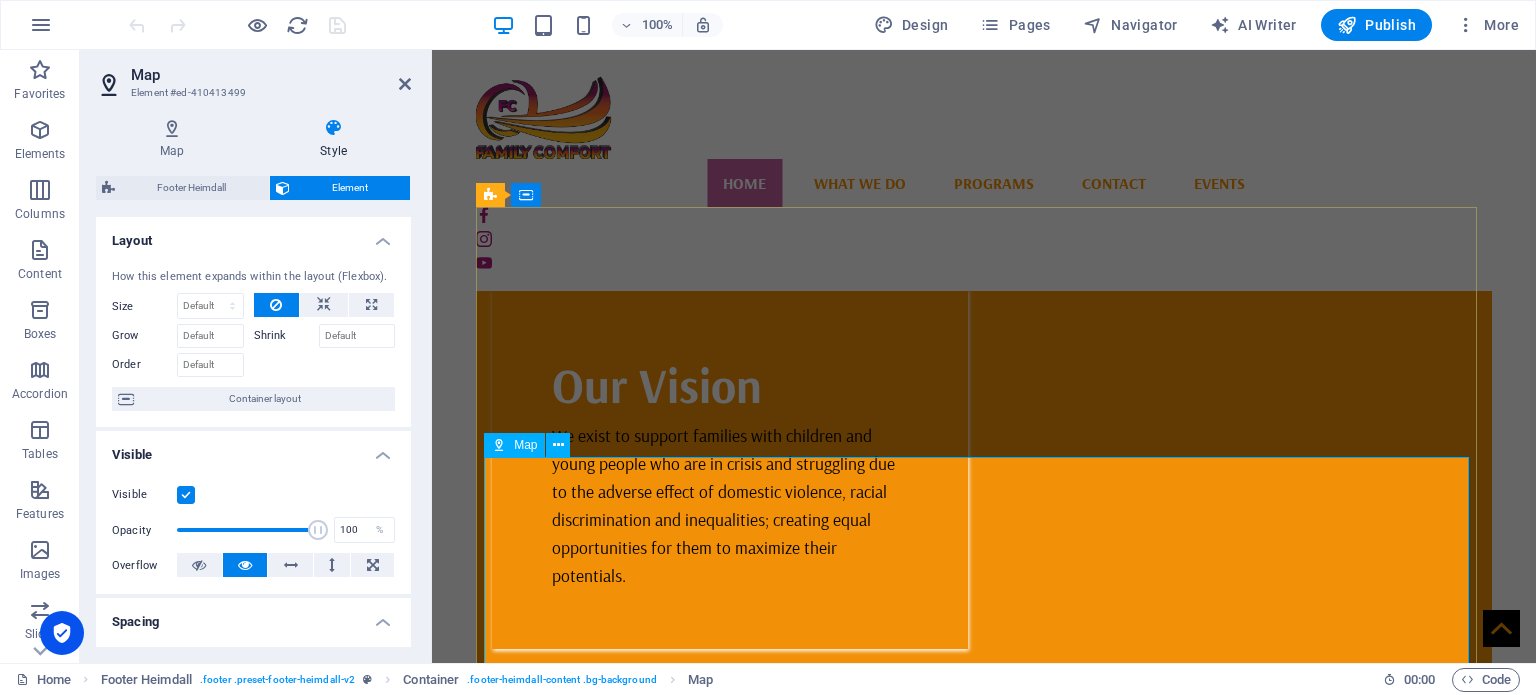 click at bounding box center [984, 8003] 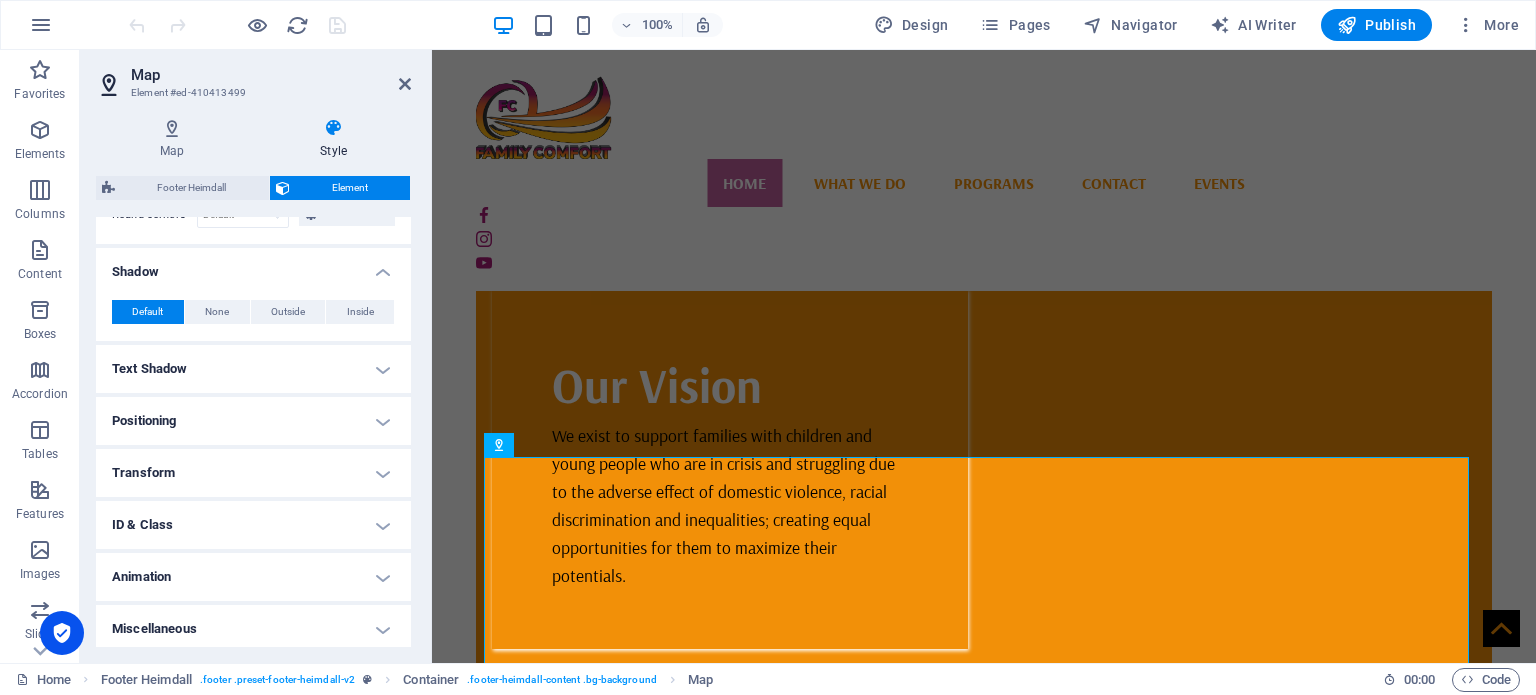 scroll, scrollTop: 619, scrollLeft: 0, axis: vertical 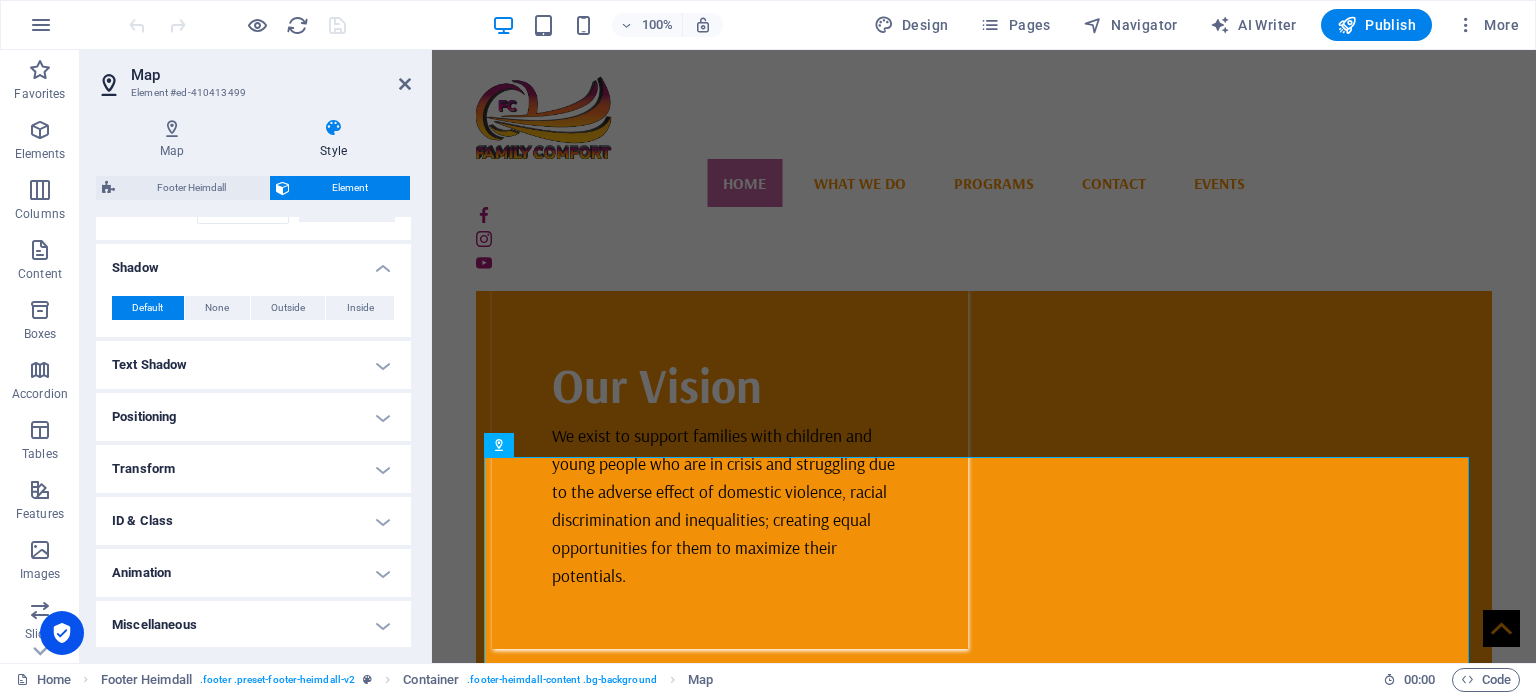 click on "Miscellaneous" at bounding box center (253, 625) 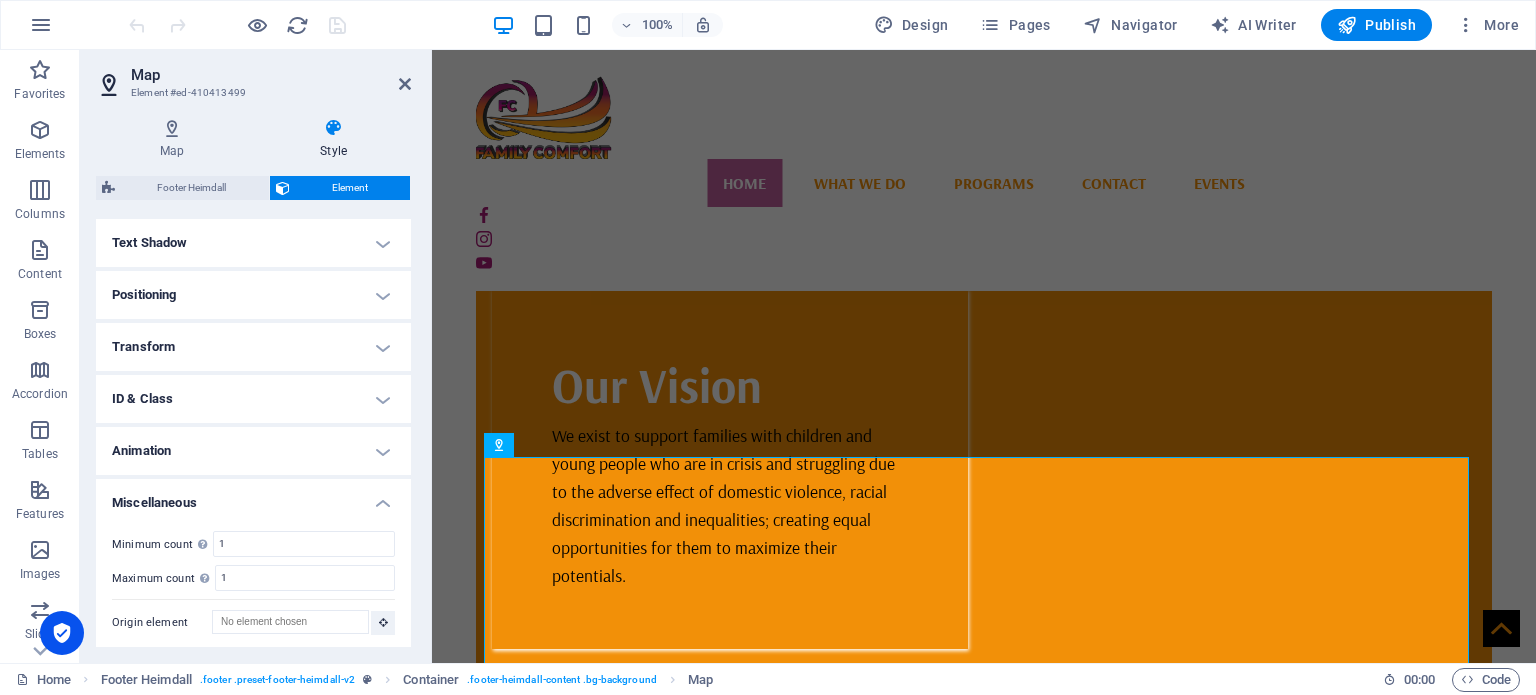 scroll, scrollTop: 742, scrollLeft: 0, axis: vertical 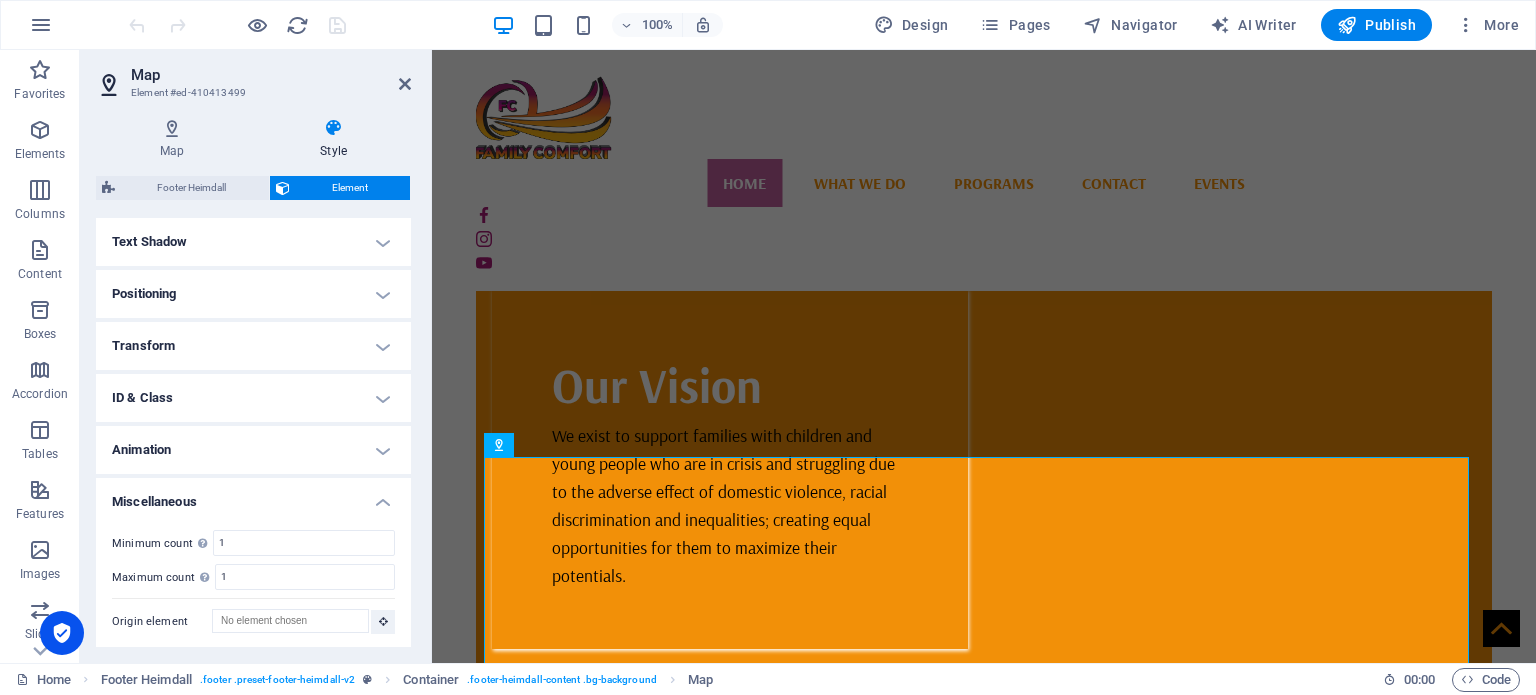 click on "Transform" at bounding box center (253, 346) 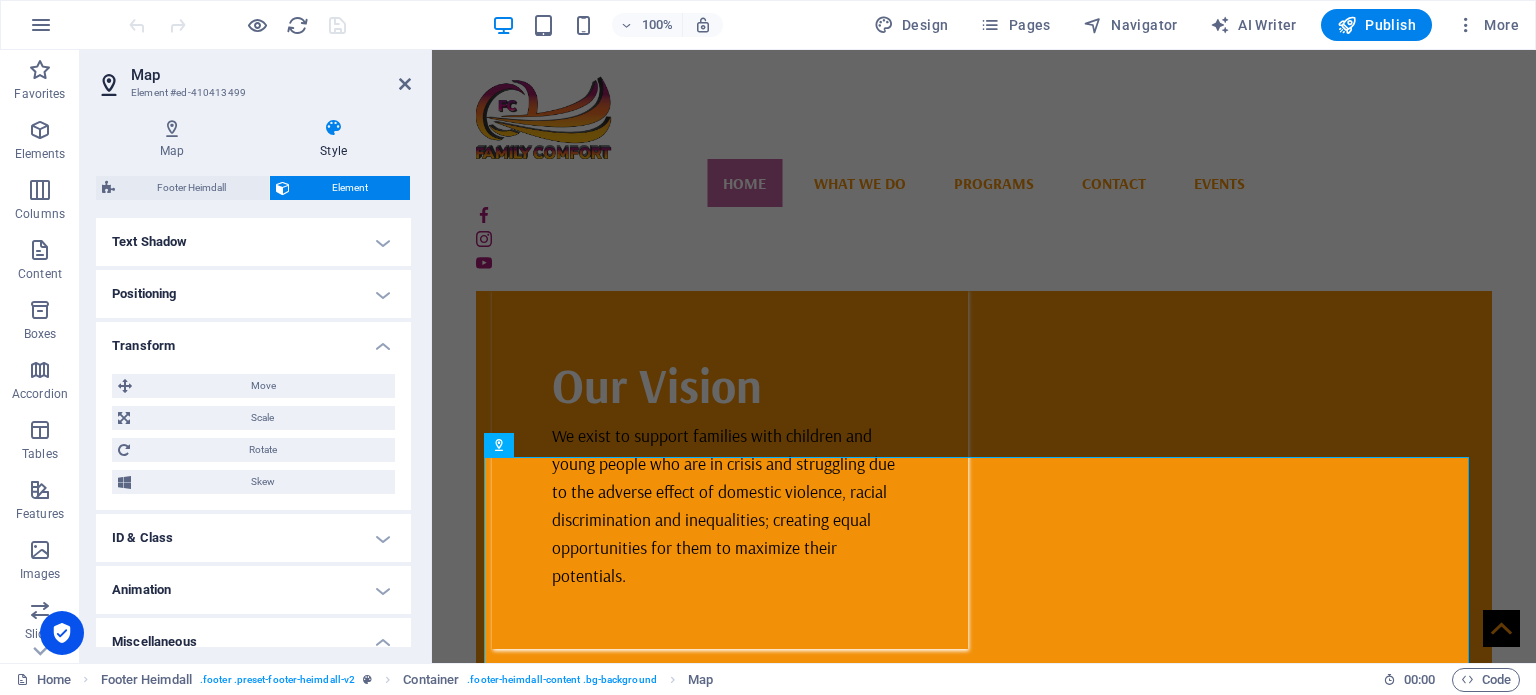 click on "Positioning" at bounding box center [253, 294] 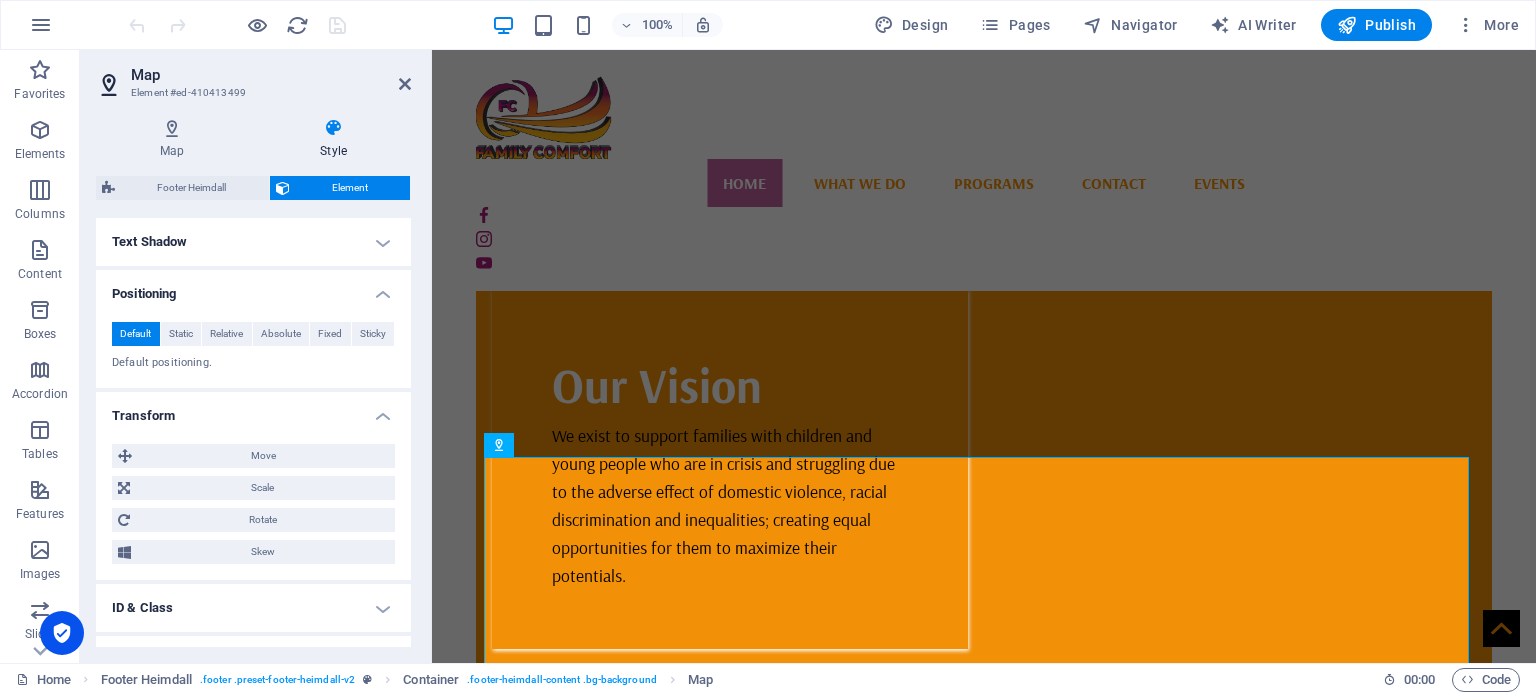 click on "Text Shadow" at bounding box center [253, 242] 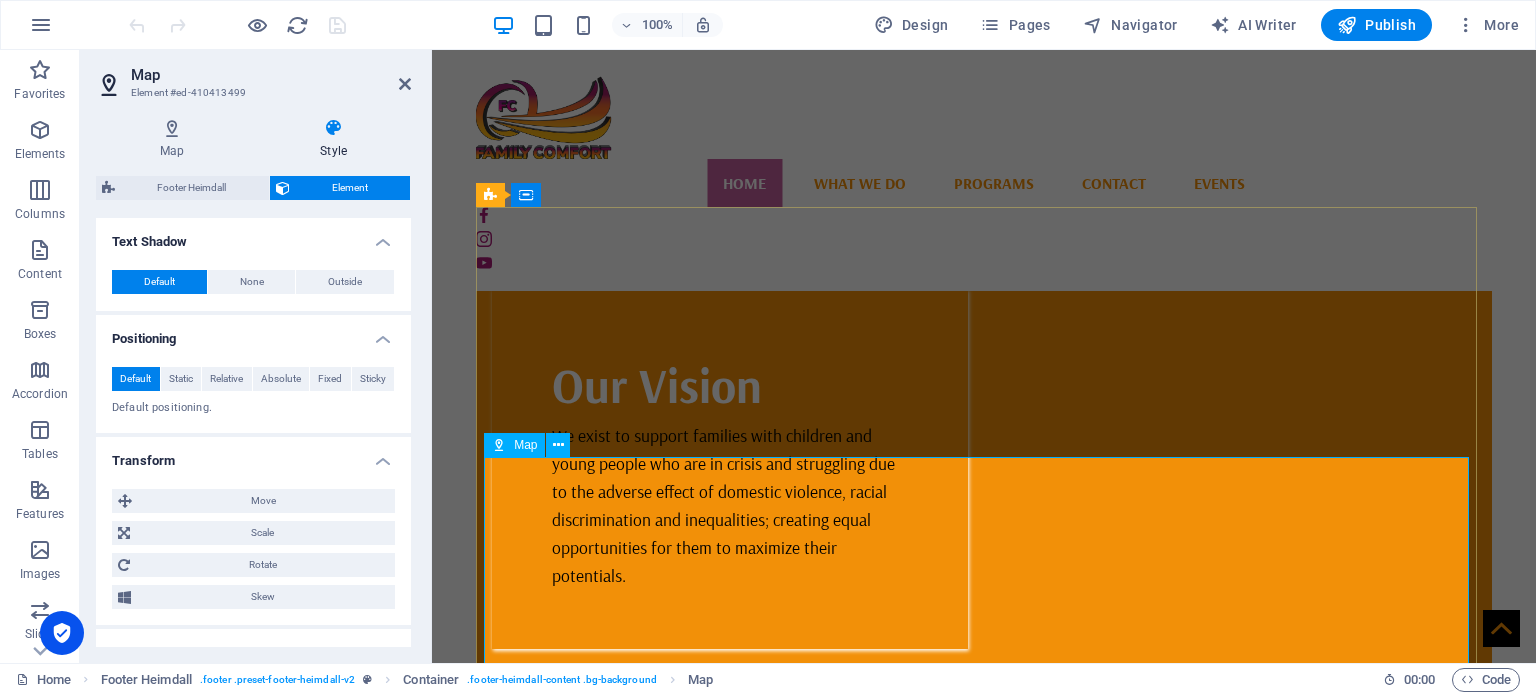 click at bounding box center (984, 8003) 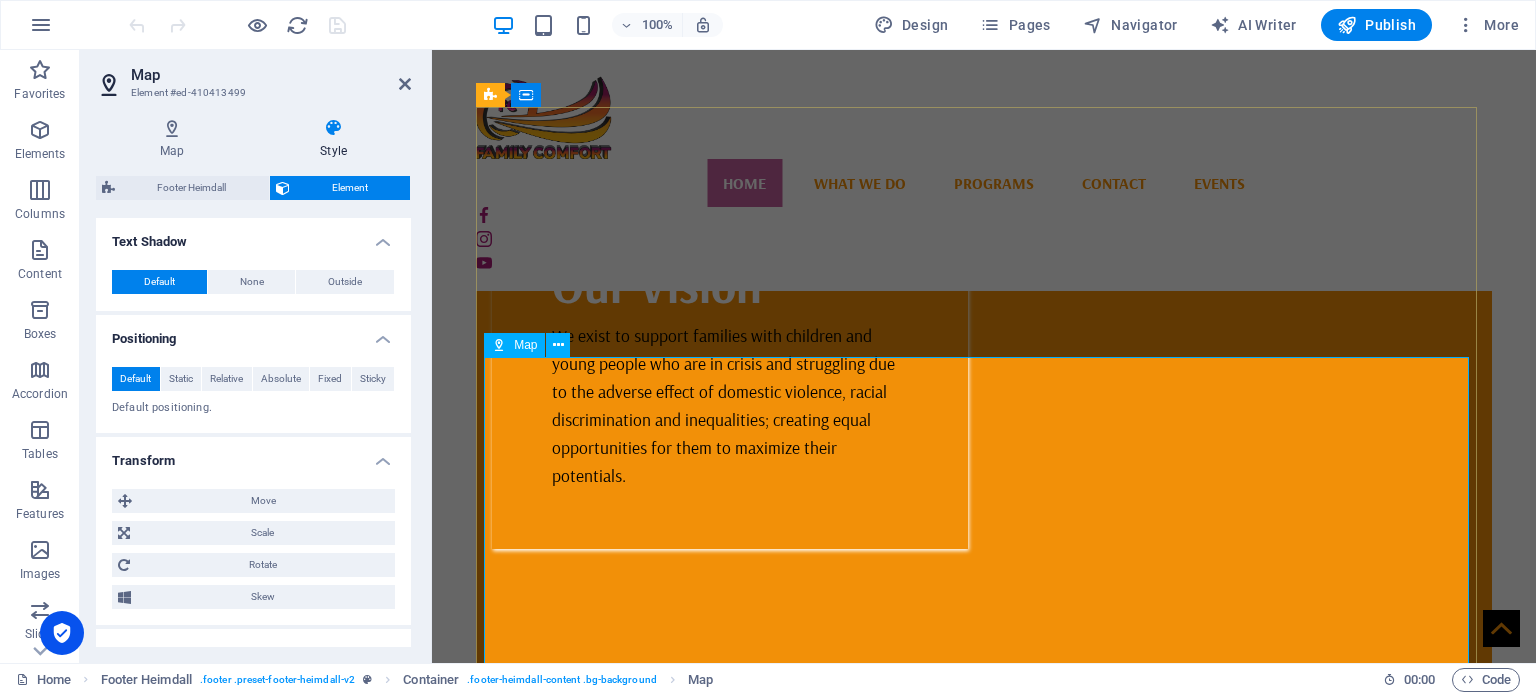 scroll, scrollTop: 4735, scrollLeft: 0, axis: vertical 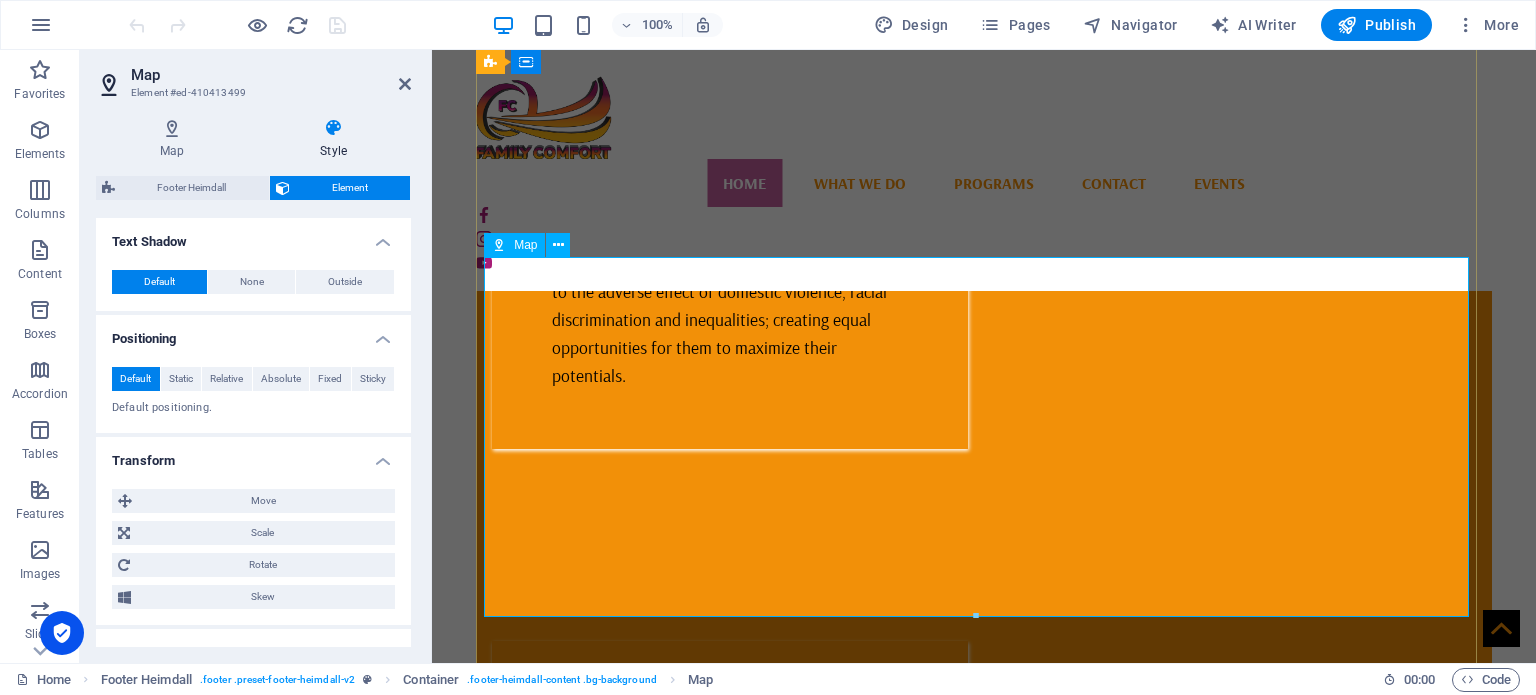 click at bounding box center (984, 7803) 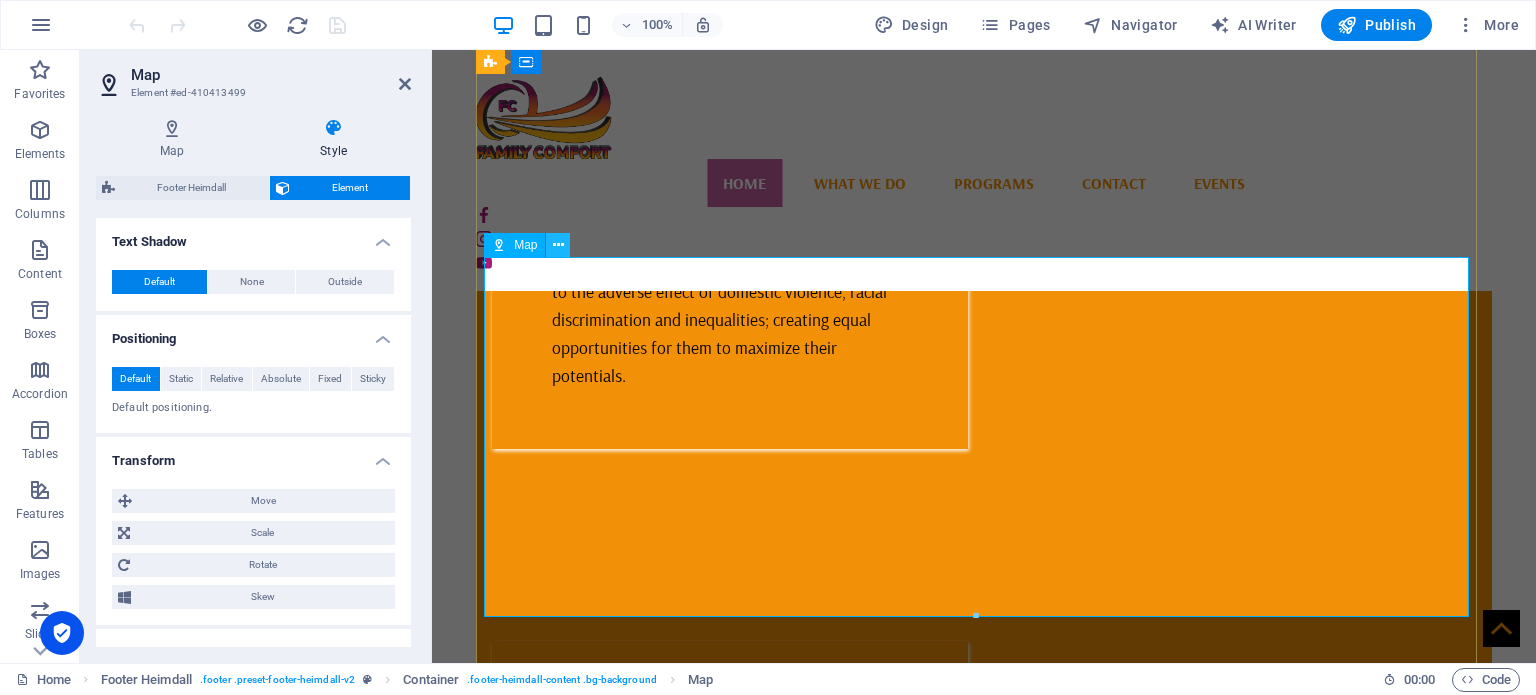 click at bounding box center (558, 245) 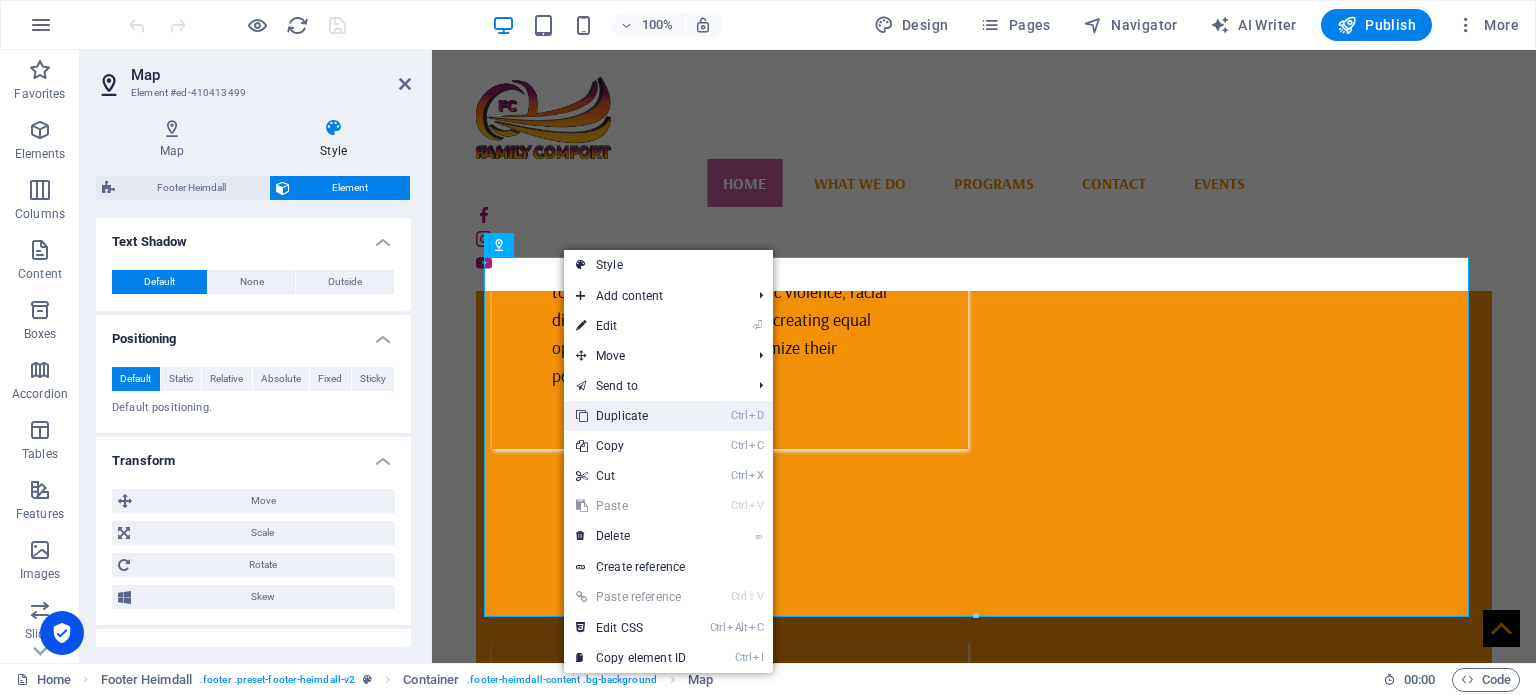 click on "Ctrl D  Duplicate" at bounding box center [631, 416] 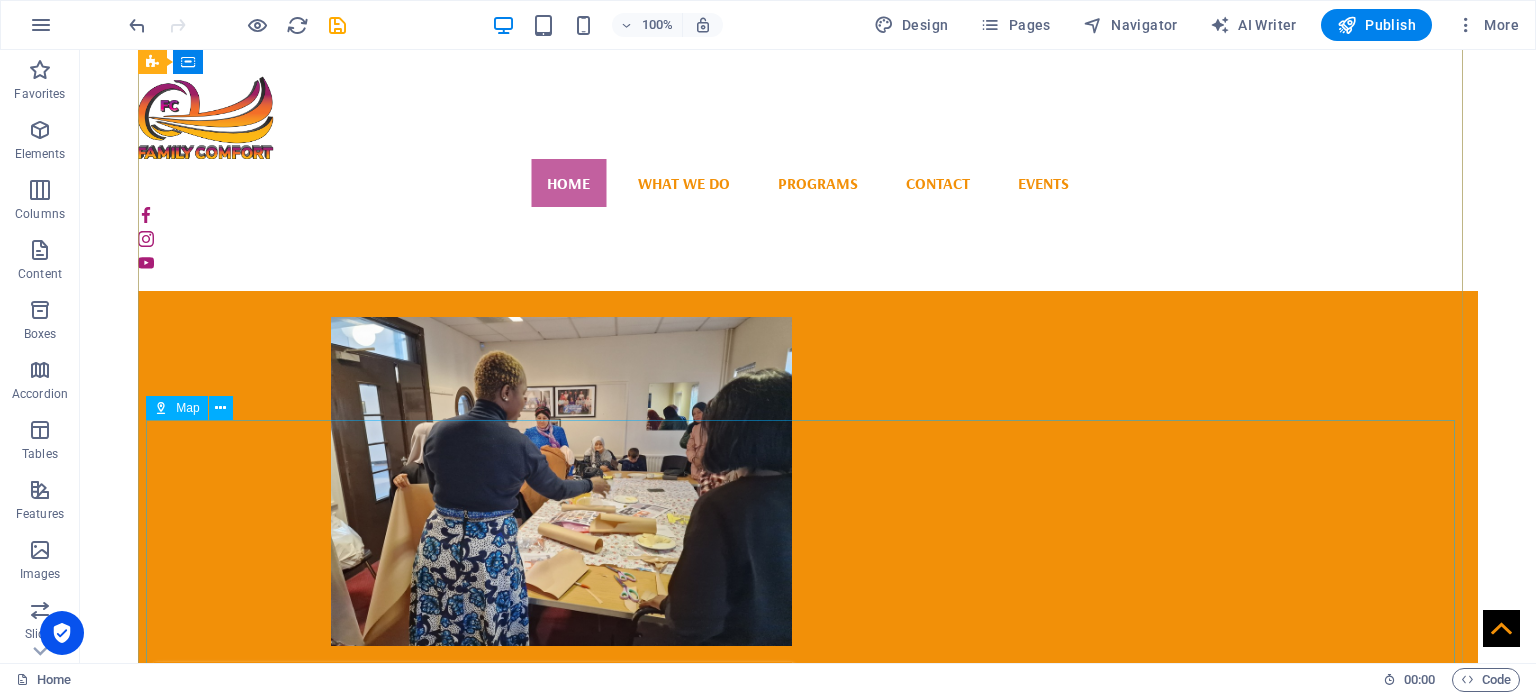 scroll, scrollTop: 4768, scrollLeft: 0, axis: vertical 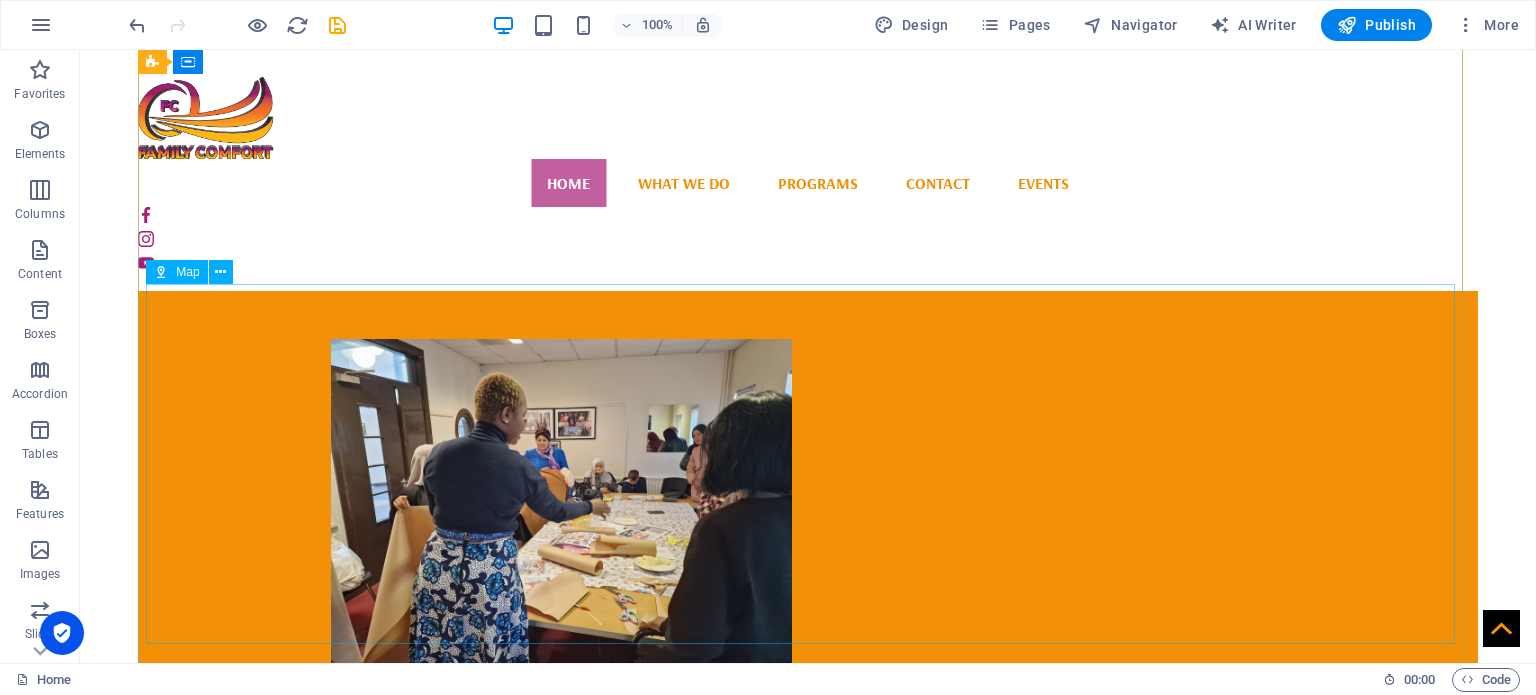 click at bounding box center [808, 9912] 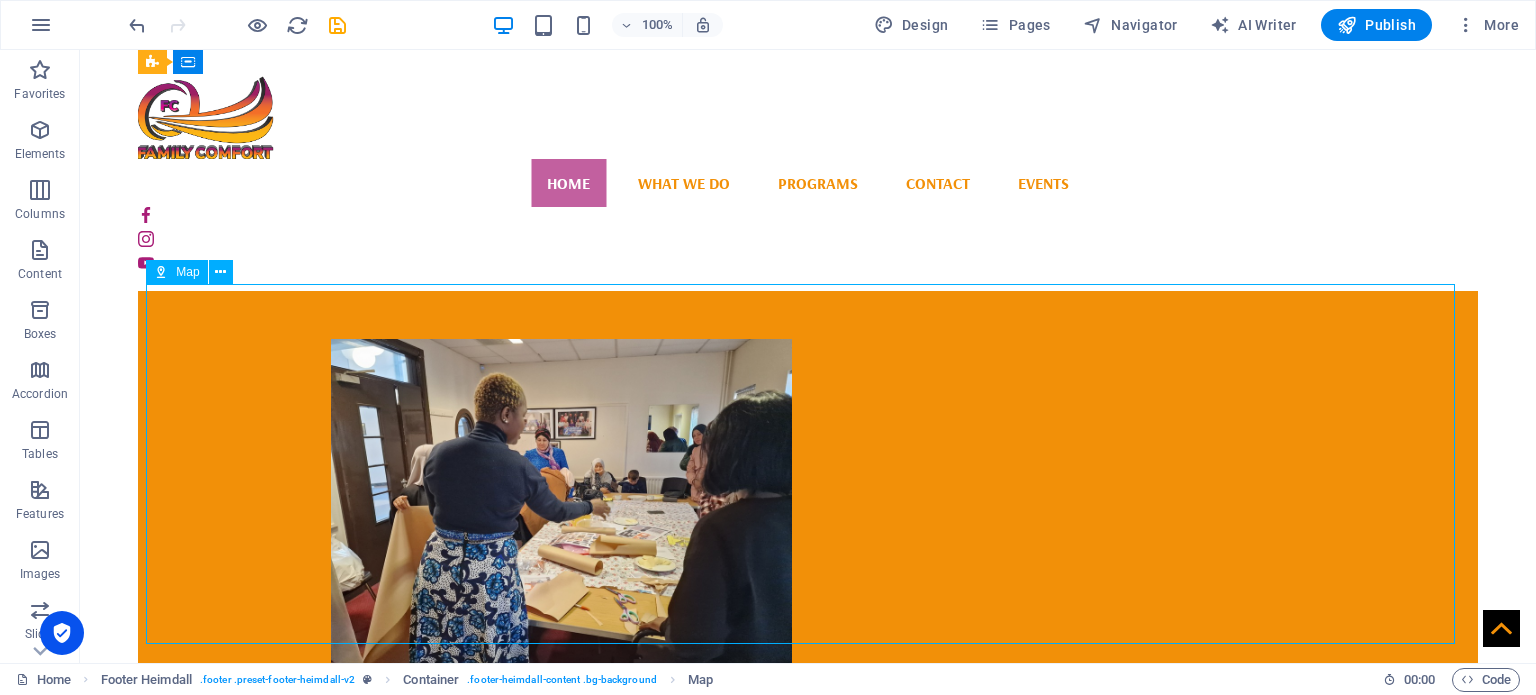 click at bounding box center (808, 9912) 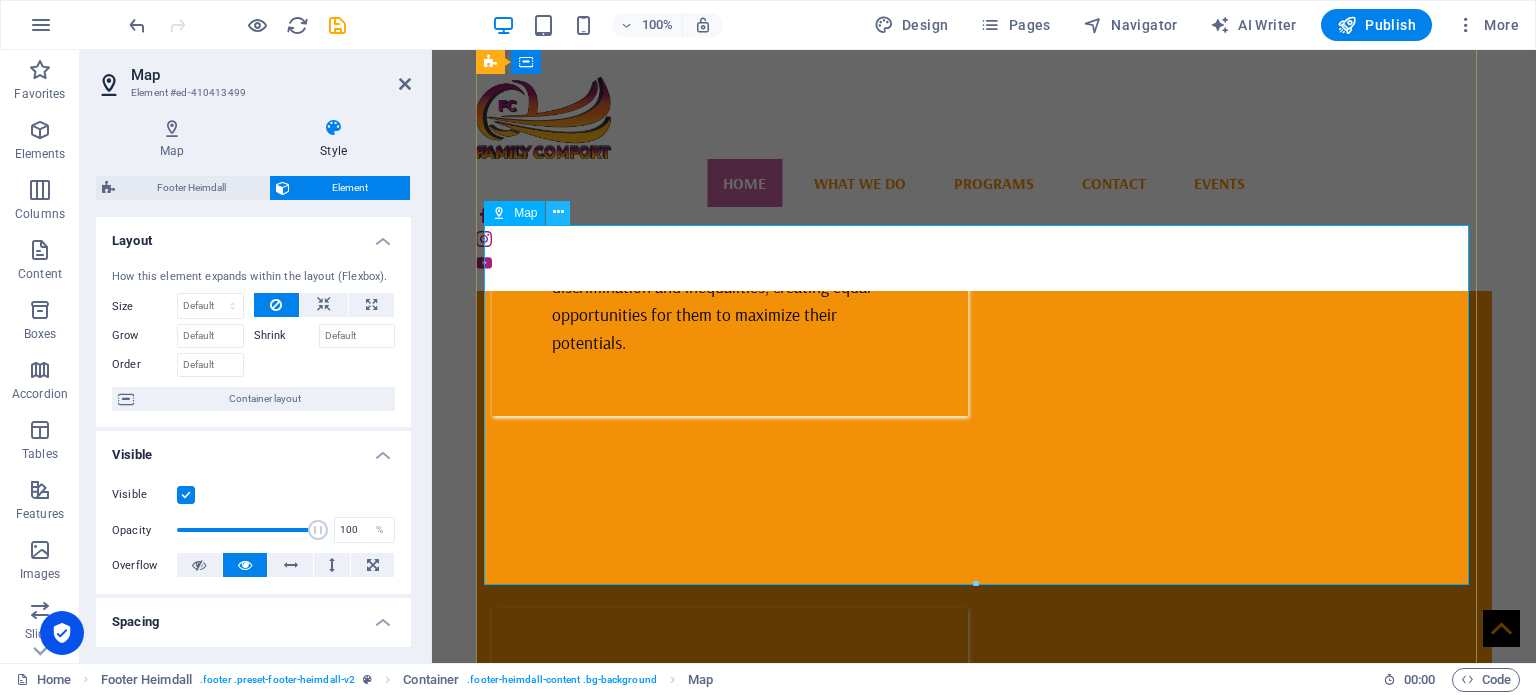 click at bounding box center (558, 212) 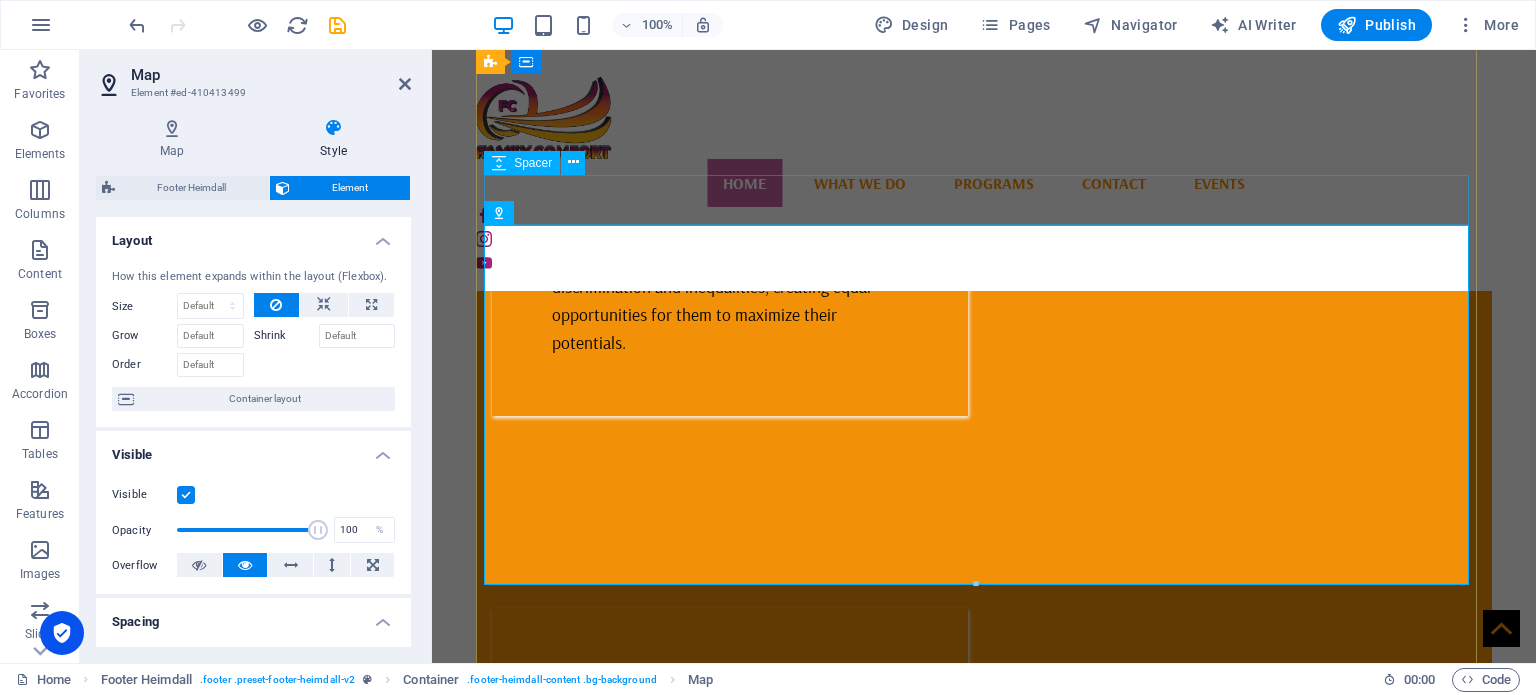 click at bounding box center (984, 7565) 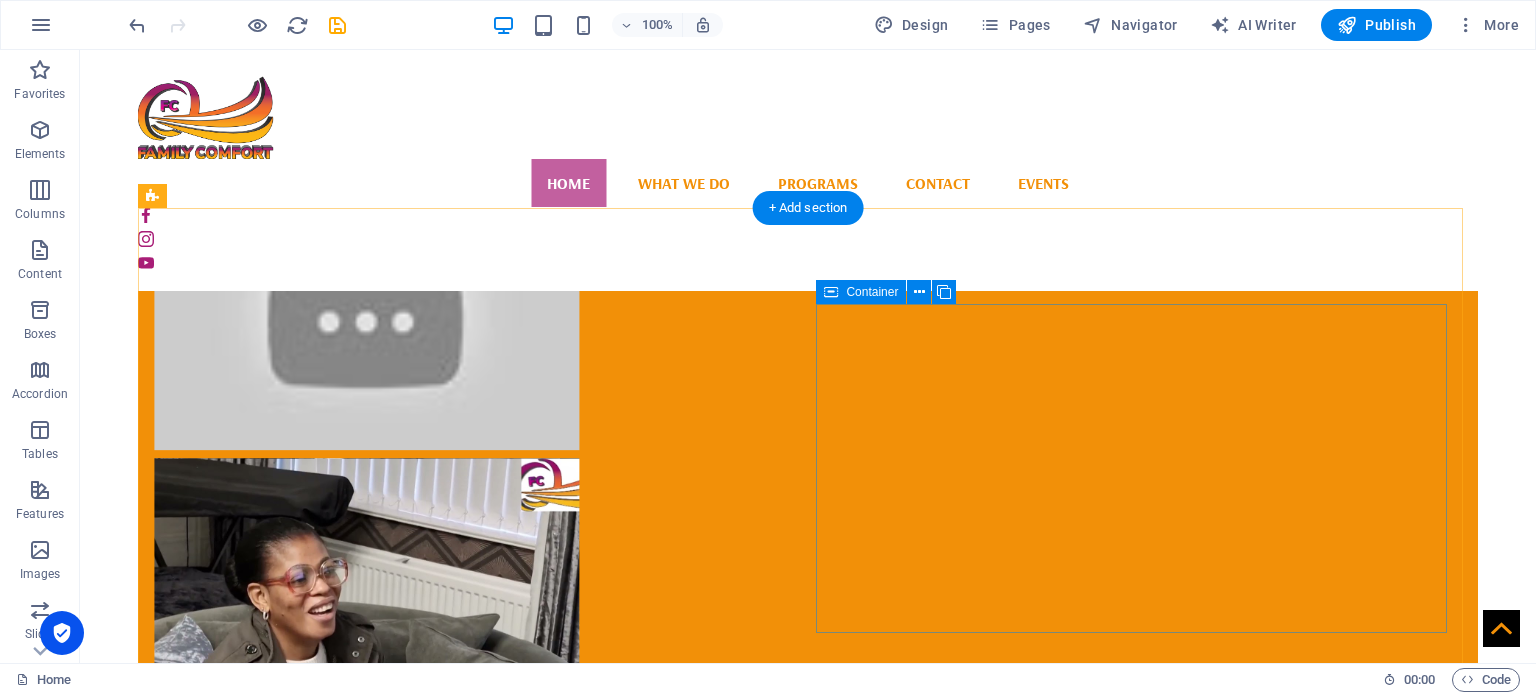 scroll, scrollTop: 2168, scrollLeft: 0, axis: vertical 